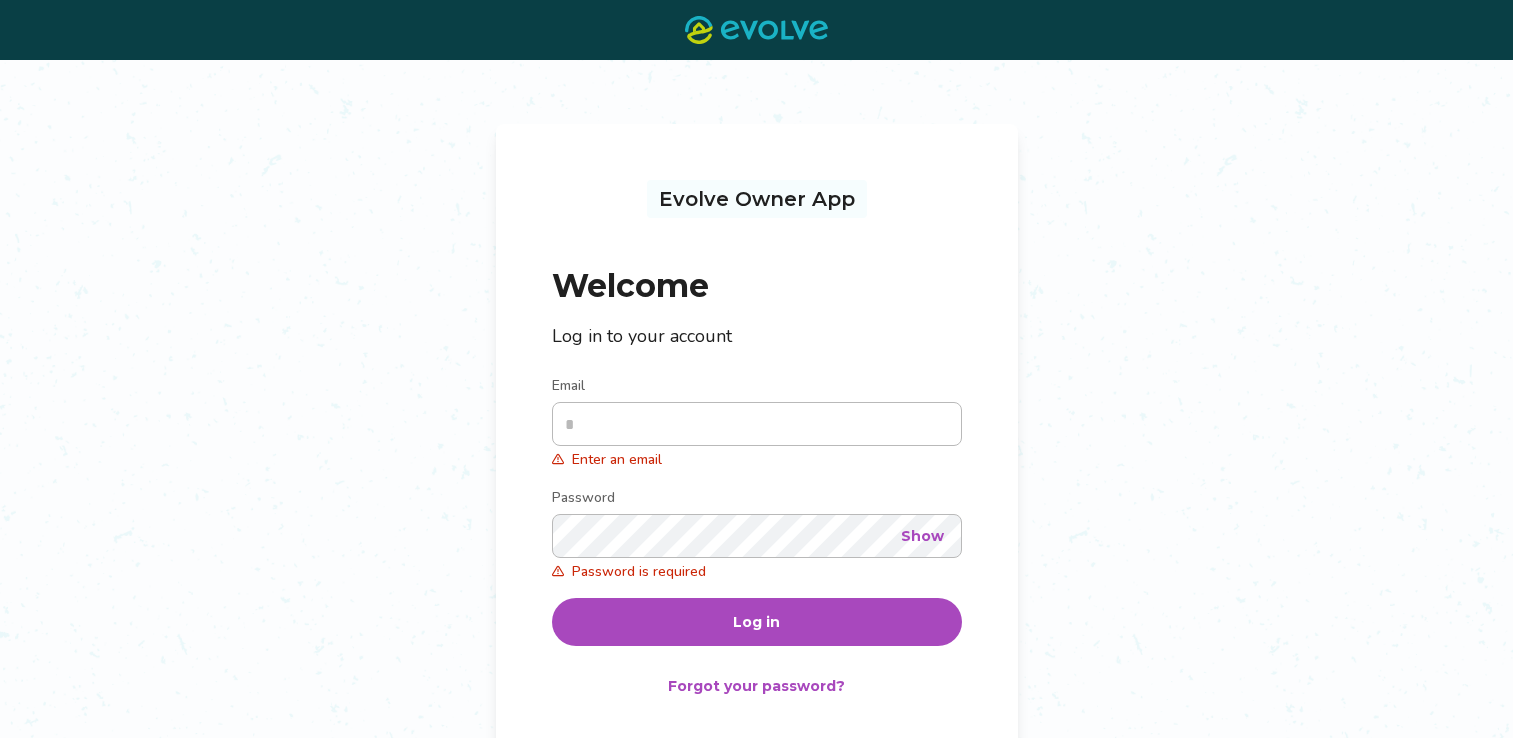 scroll, scrollTop: 0, scrollLeft: 0, axis: both 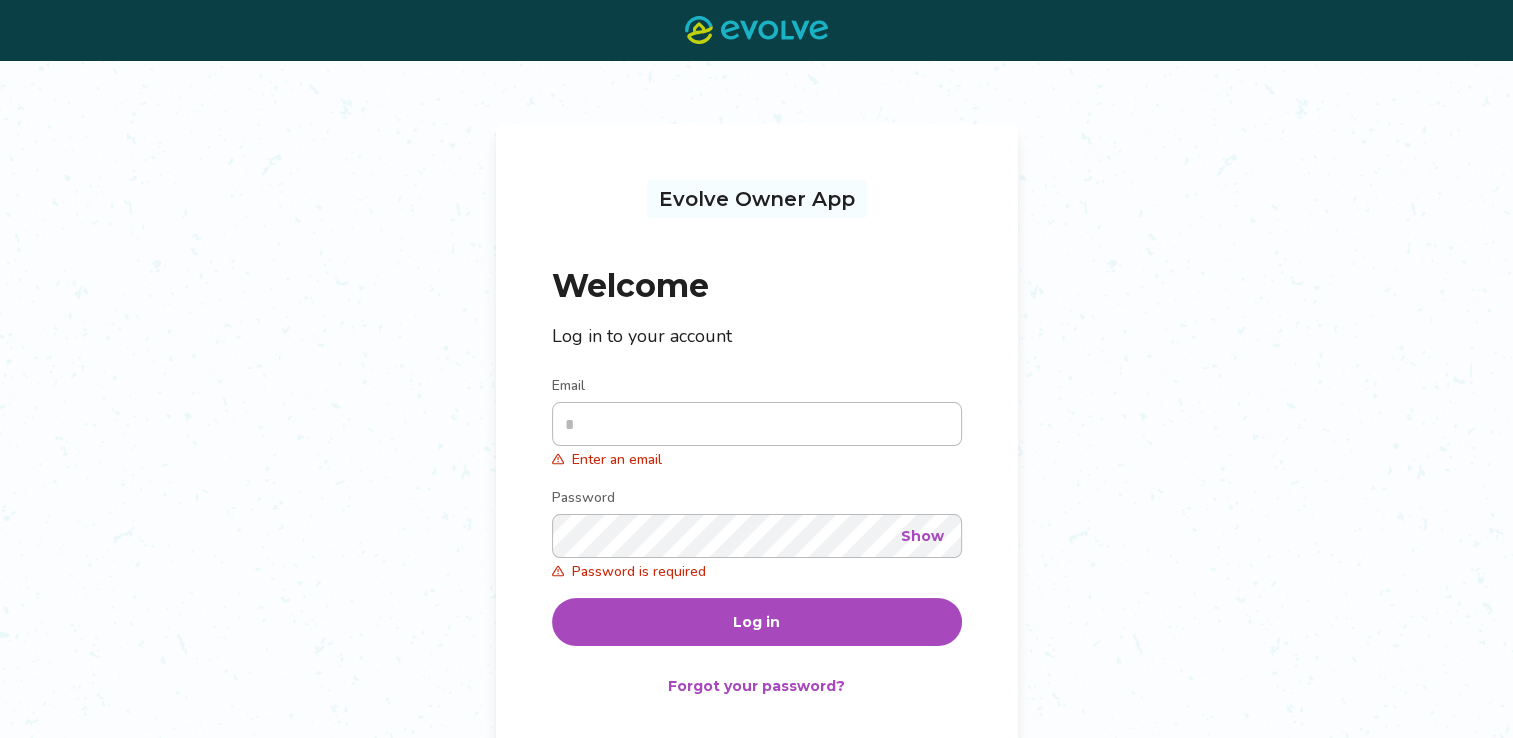type on "**********" 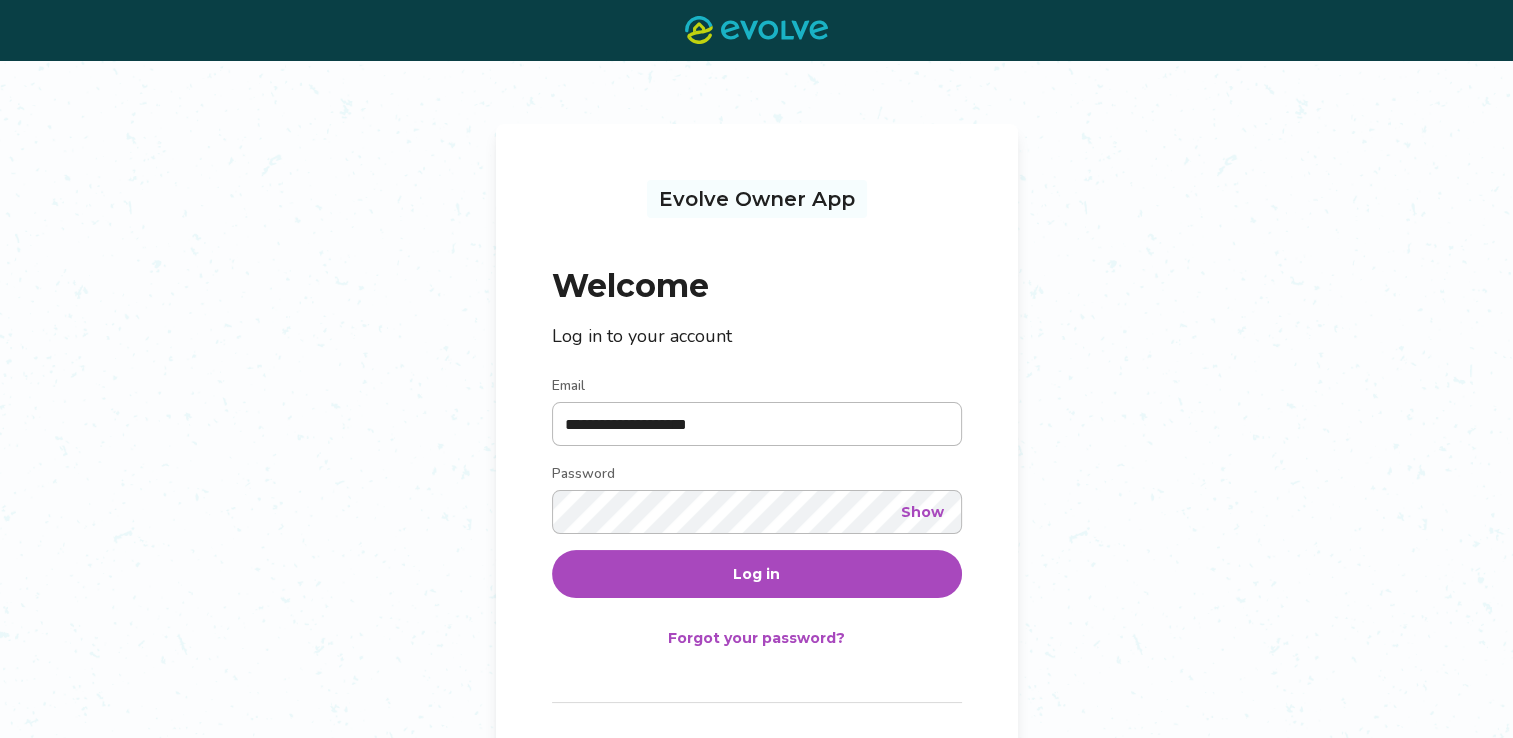 click on "Log in" at bounding box center (757, 574) 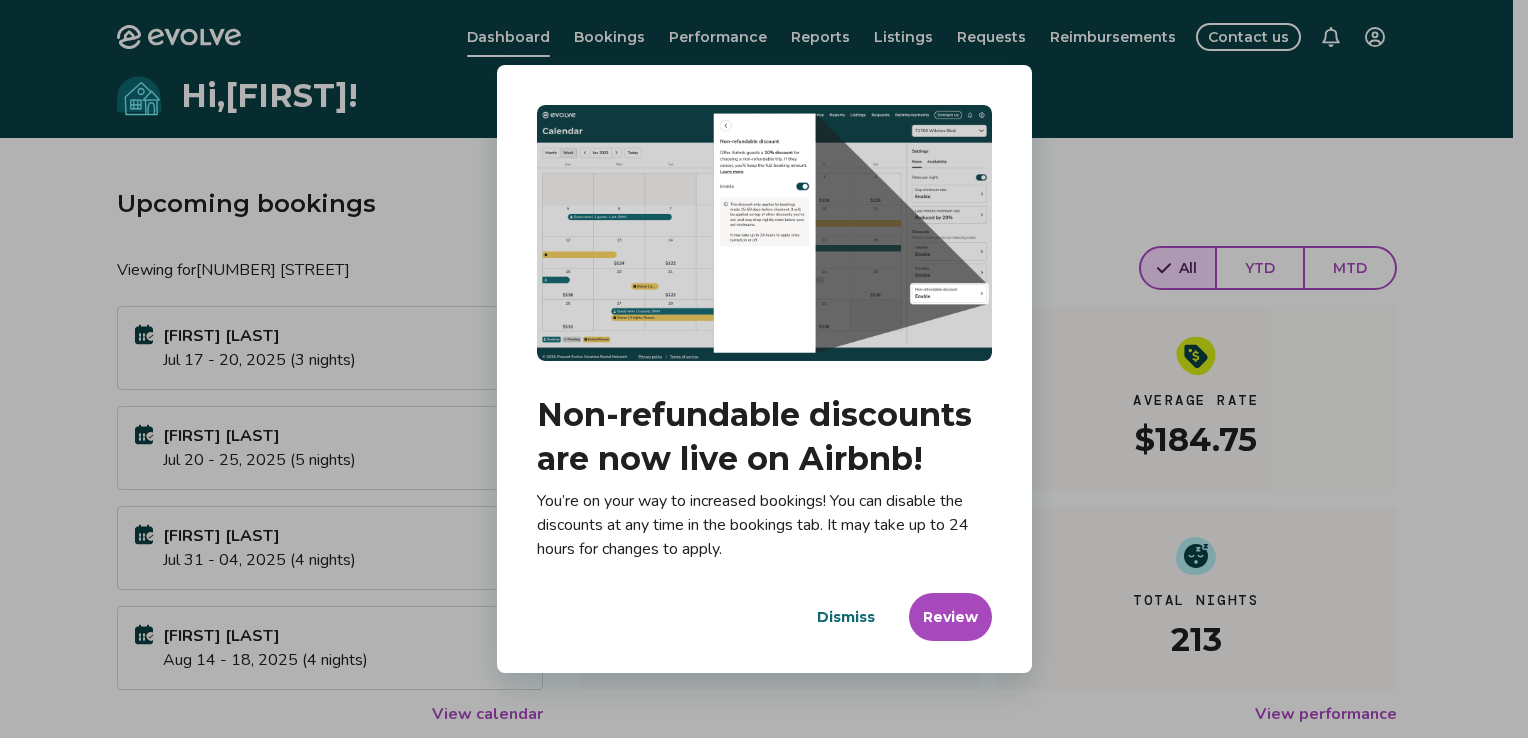 click on "Dialog Non-refundable discounts are now live on Airbnb! You’re on your way to increased bookings! You can disable the discounts at any time in the bookings tab. It may take up to 24 hours for changes to apply. Dismiss Review" at bounding box center [764, 369] 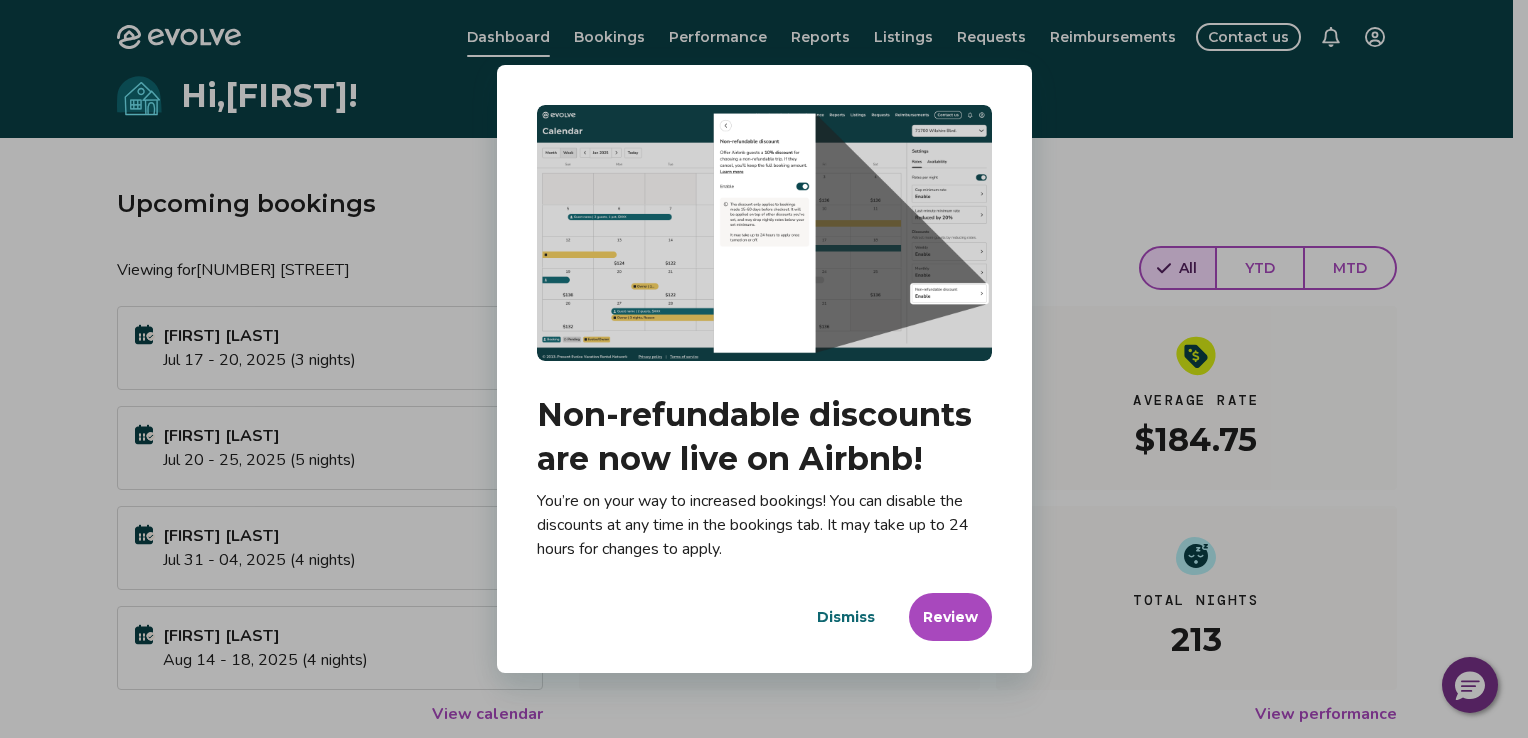 click on "Dismiss" at bounding box center [846, 617] 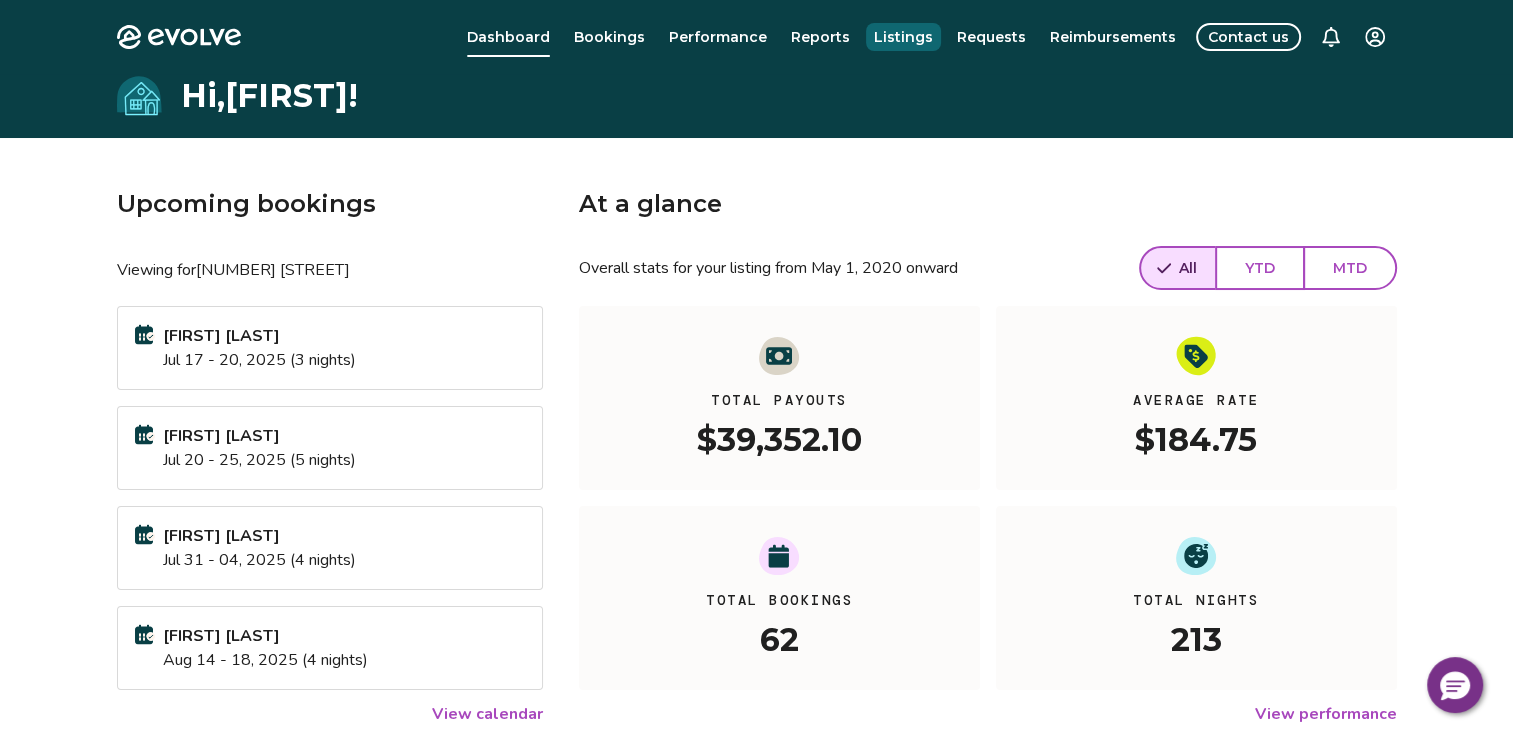 click on "Listings" at bounding box center (903, 37) 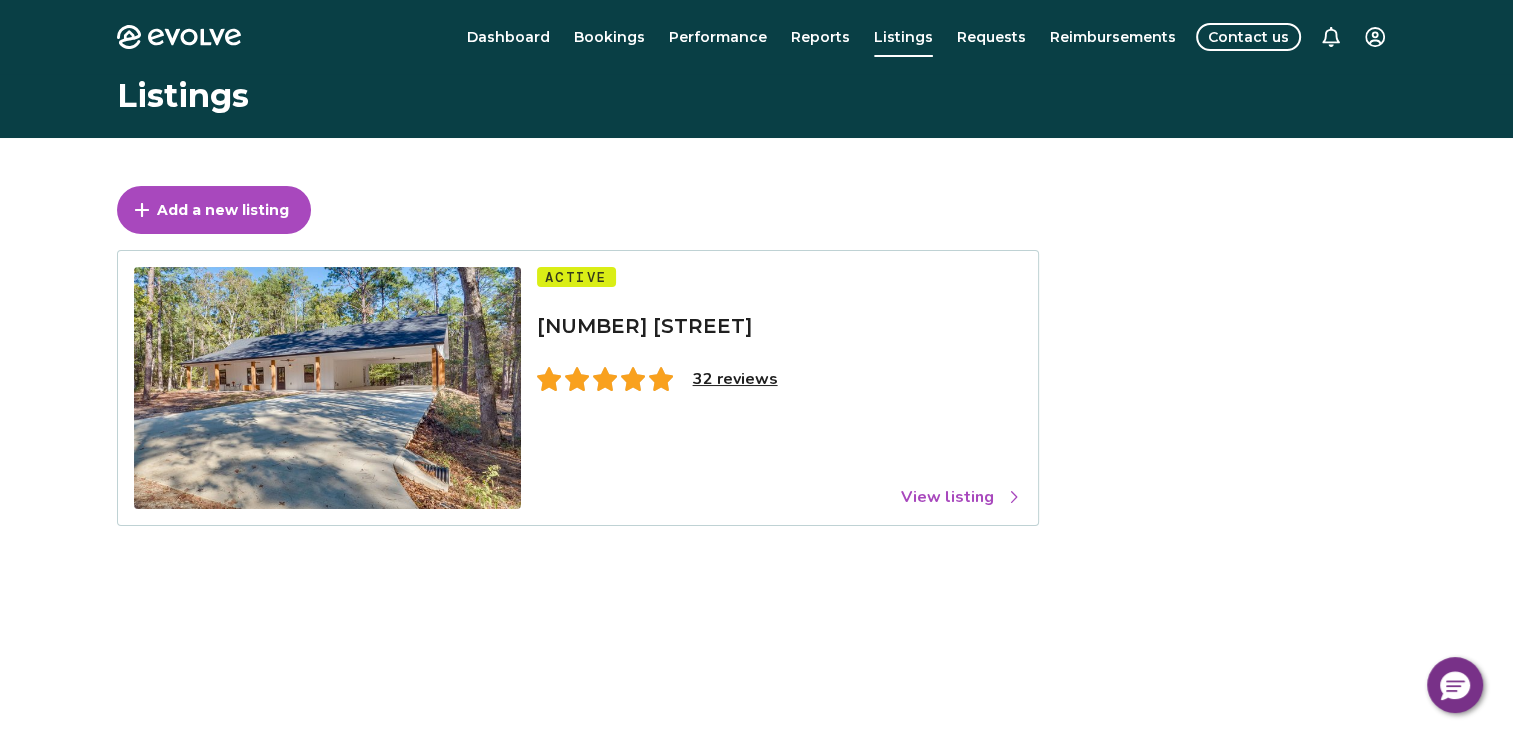 click on "View listing" at bounding box center [961, 497] 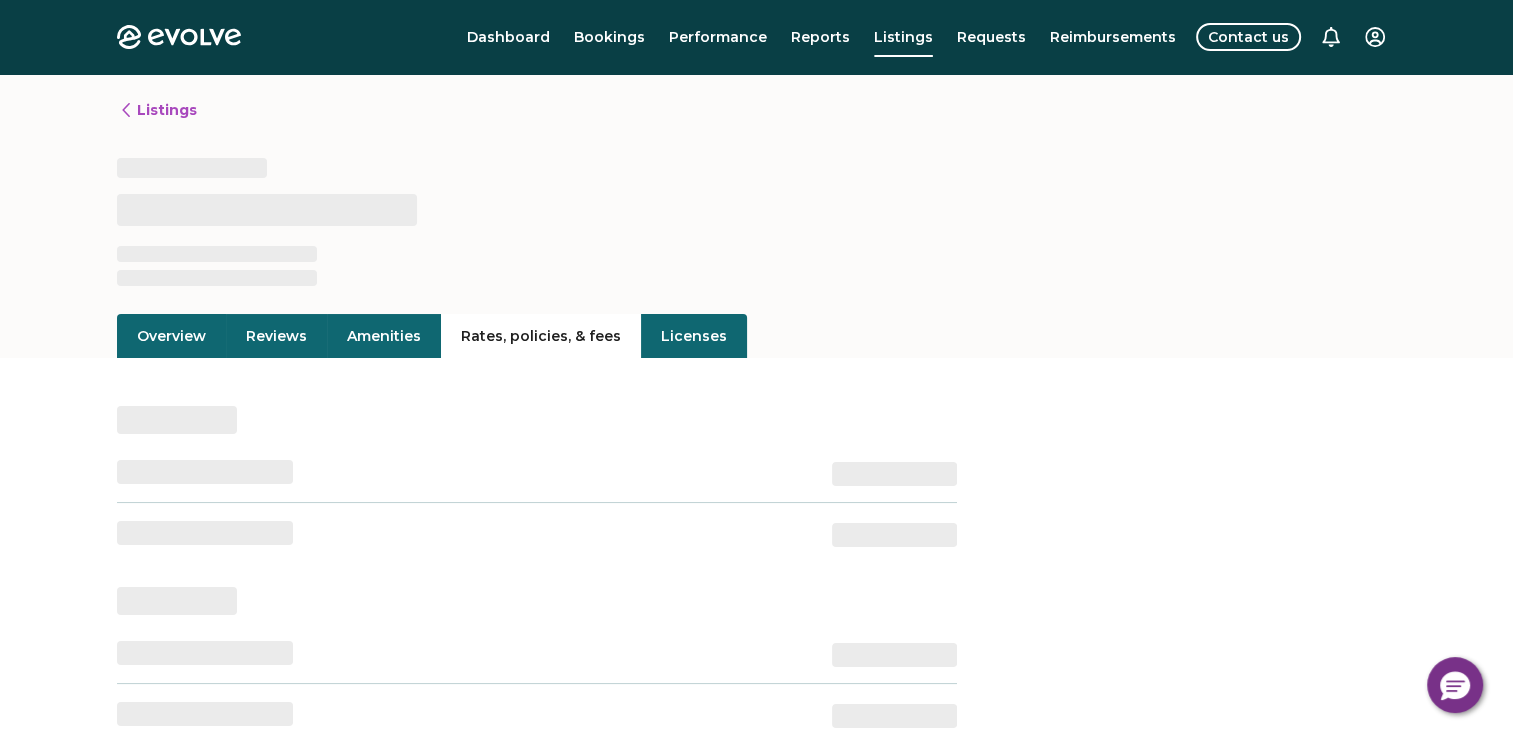 click on "Rates, policies, & fees" at bounding box center [541, 336] 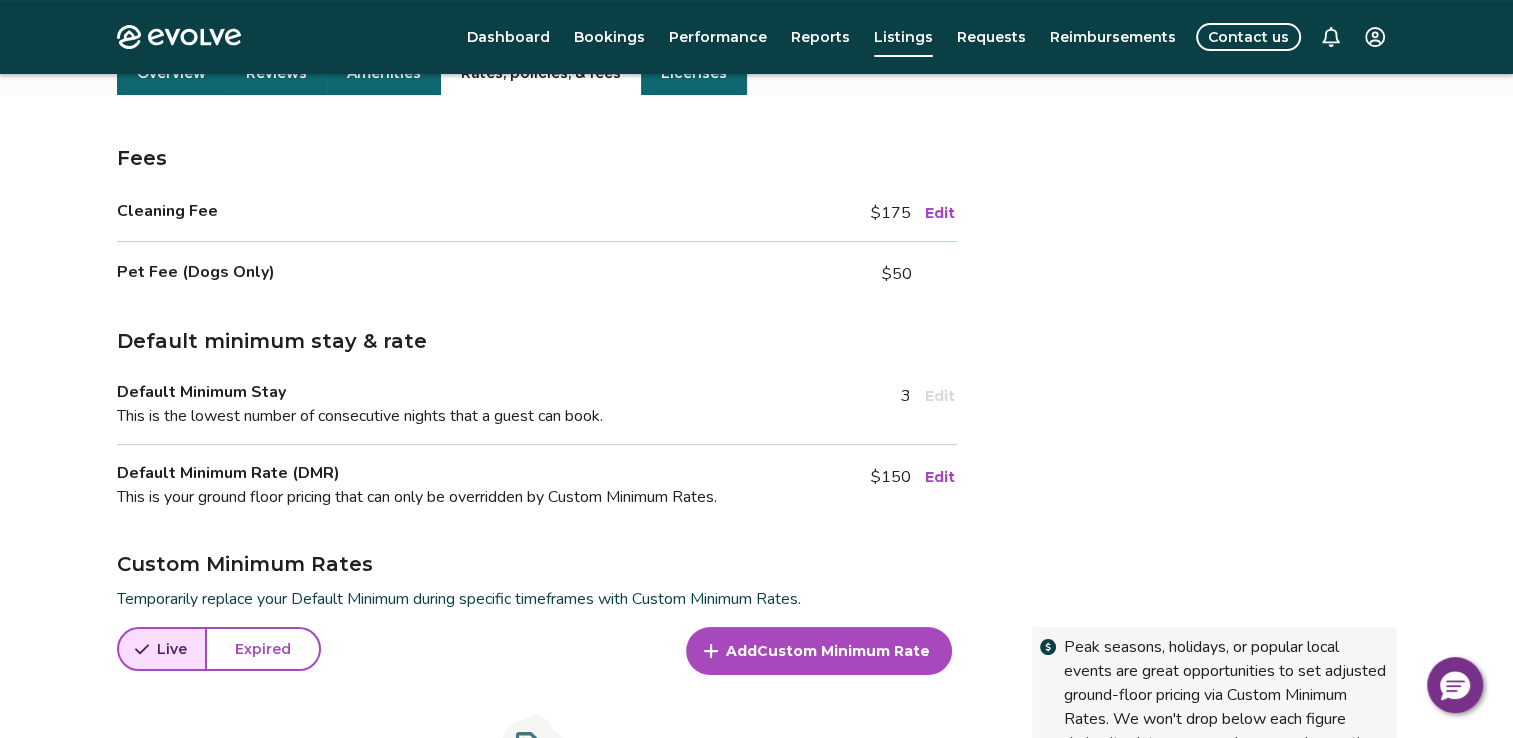 scroll, scrollTop: 276, scrollLeft: 0, axis: vertical 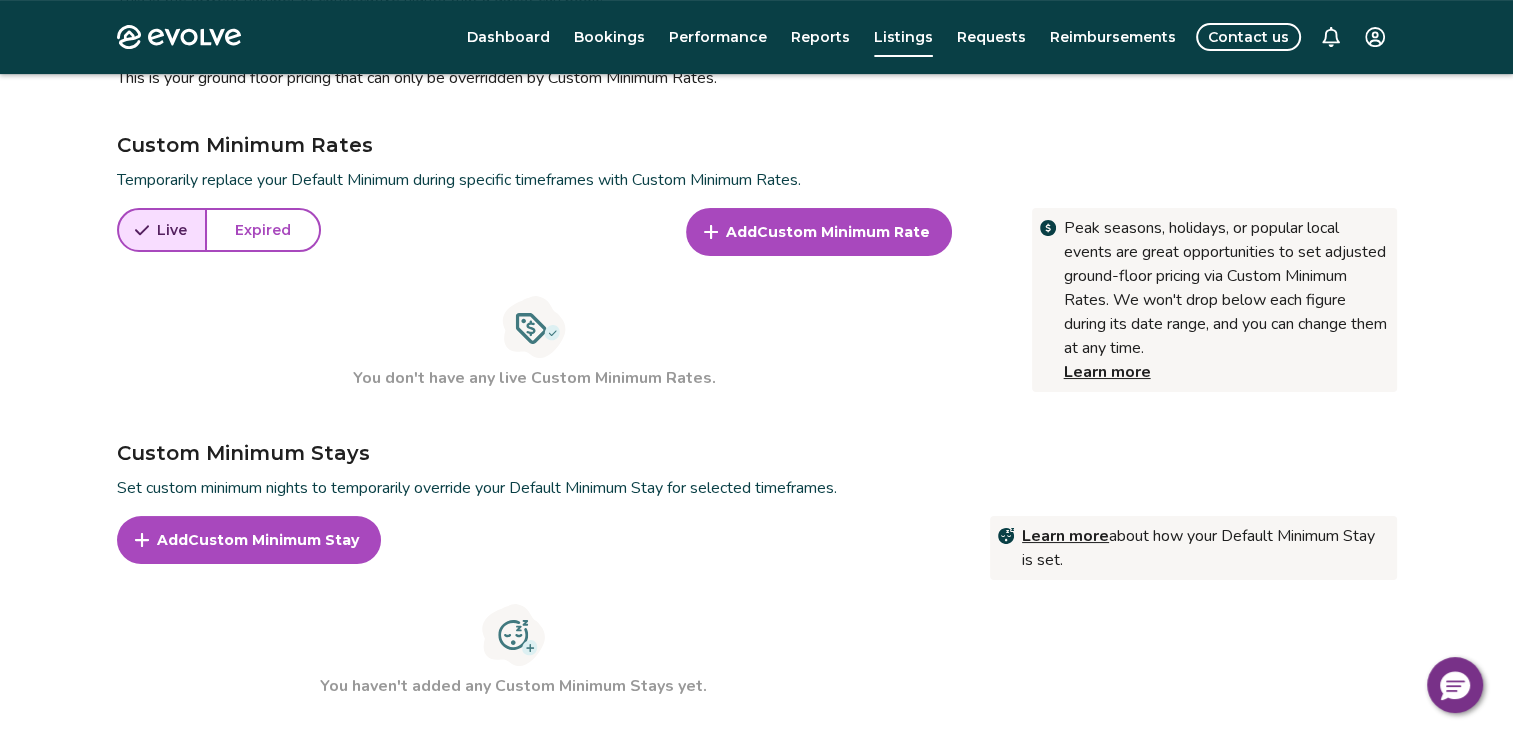 click on "Add  Custom Minimum Stay" at bounding box center (249, 540) 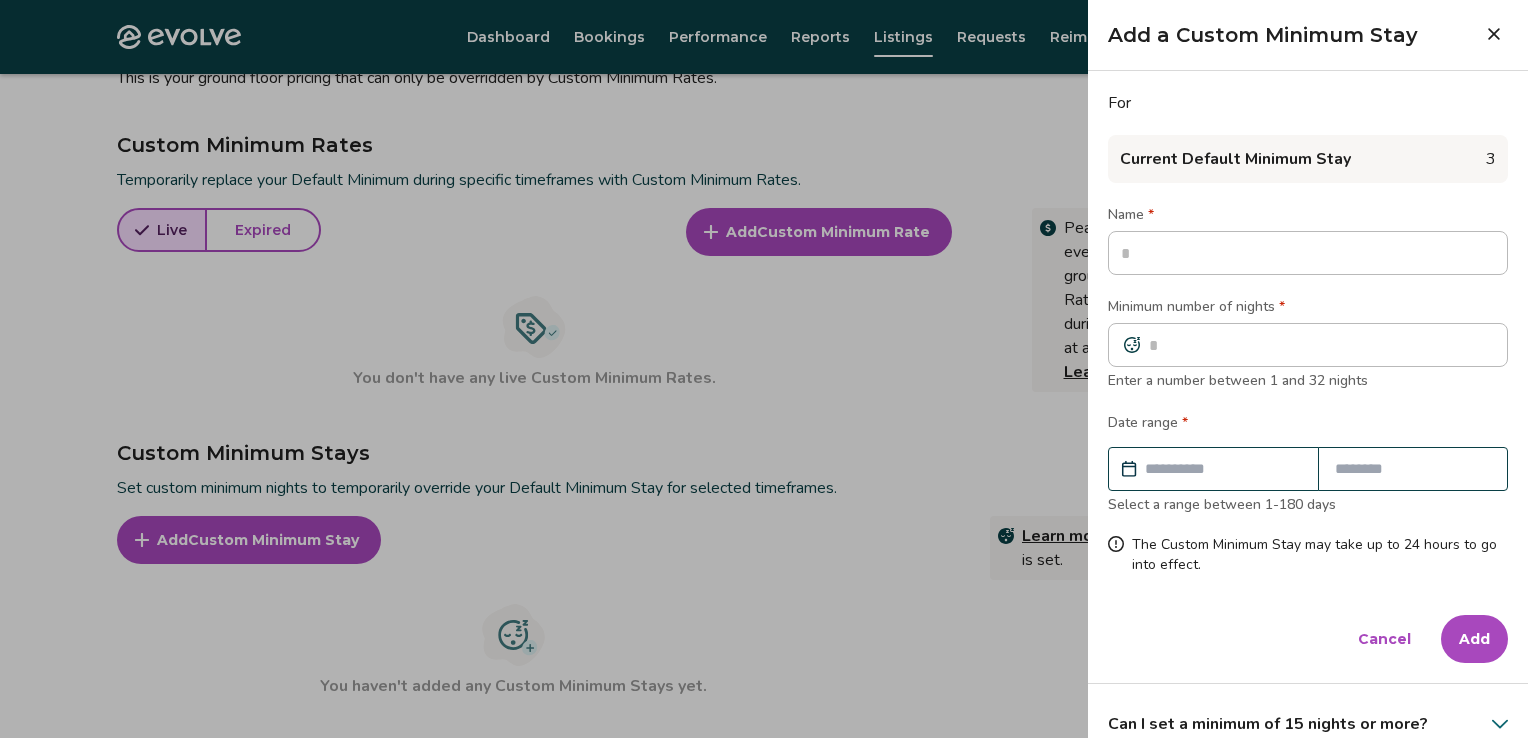 click at bounding box center (1308, 253) 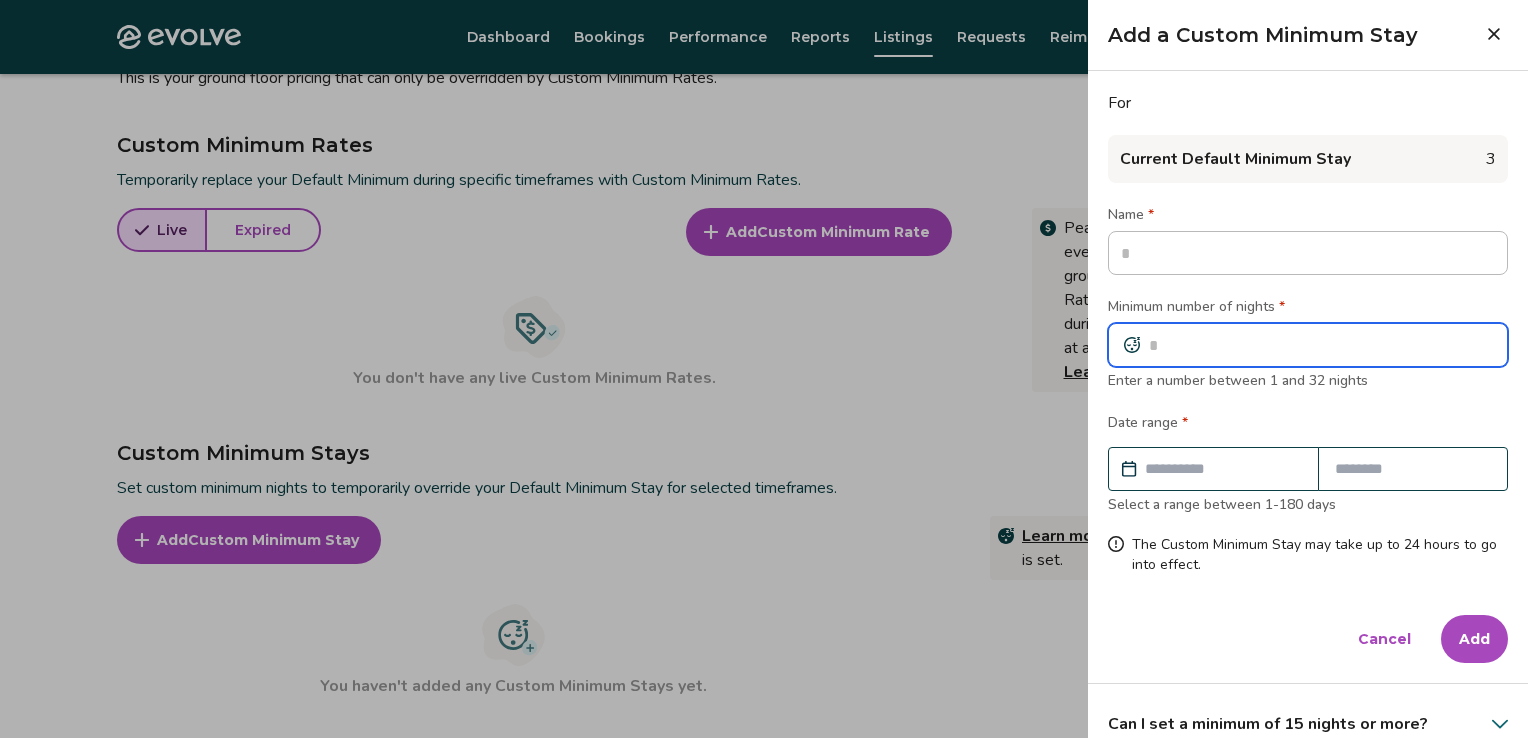 click at bounding box center [1308, 345] 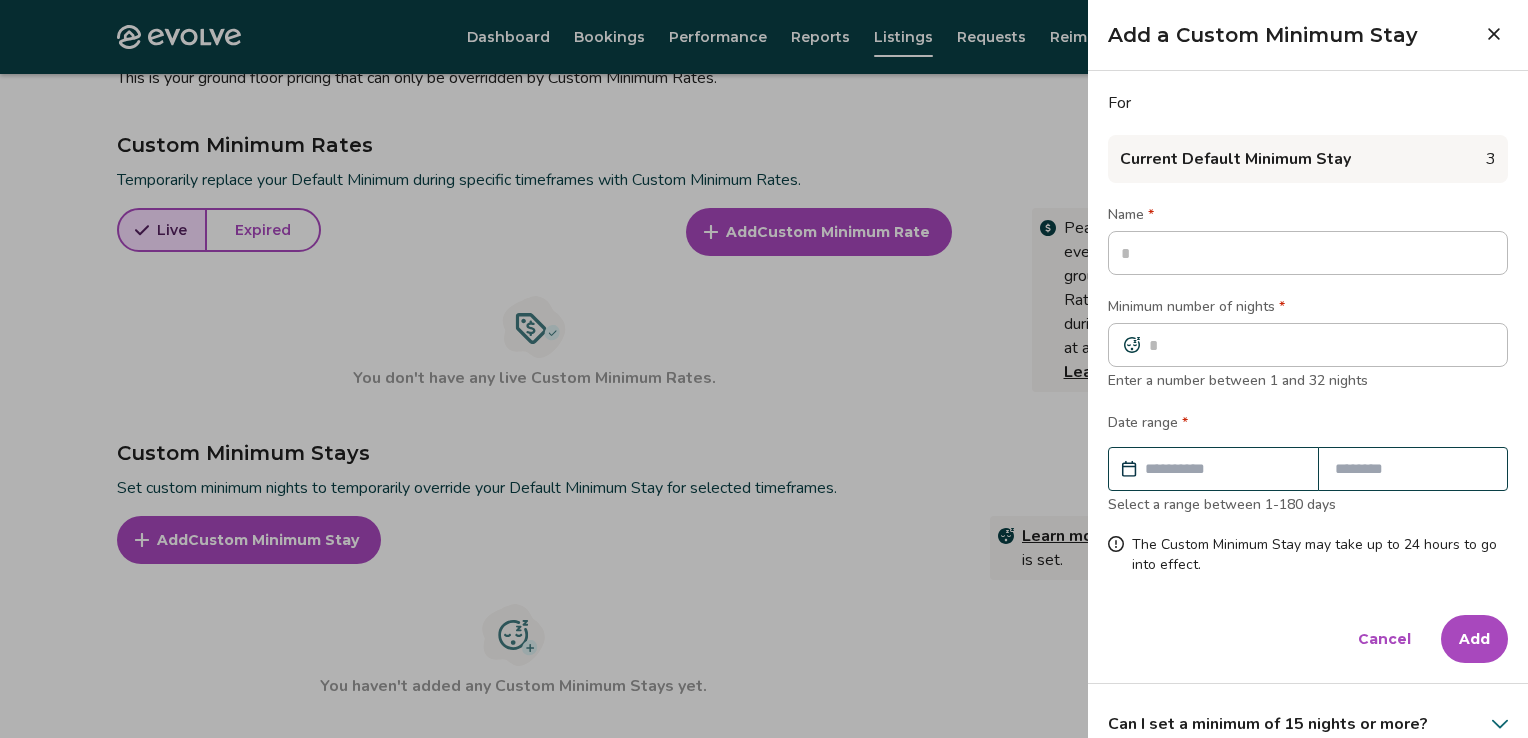click at bounding box center (1223, 469) 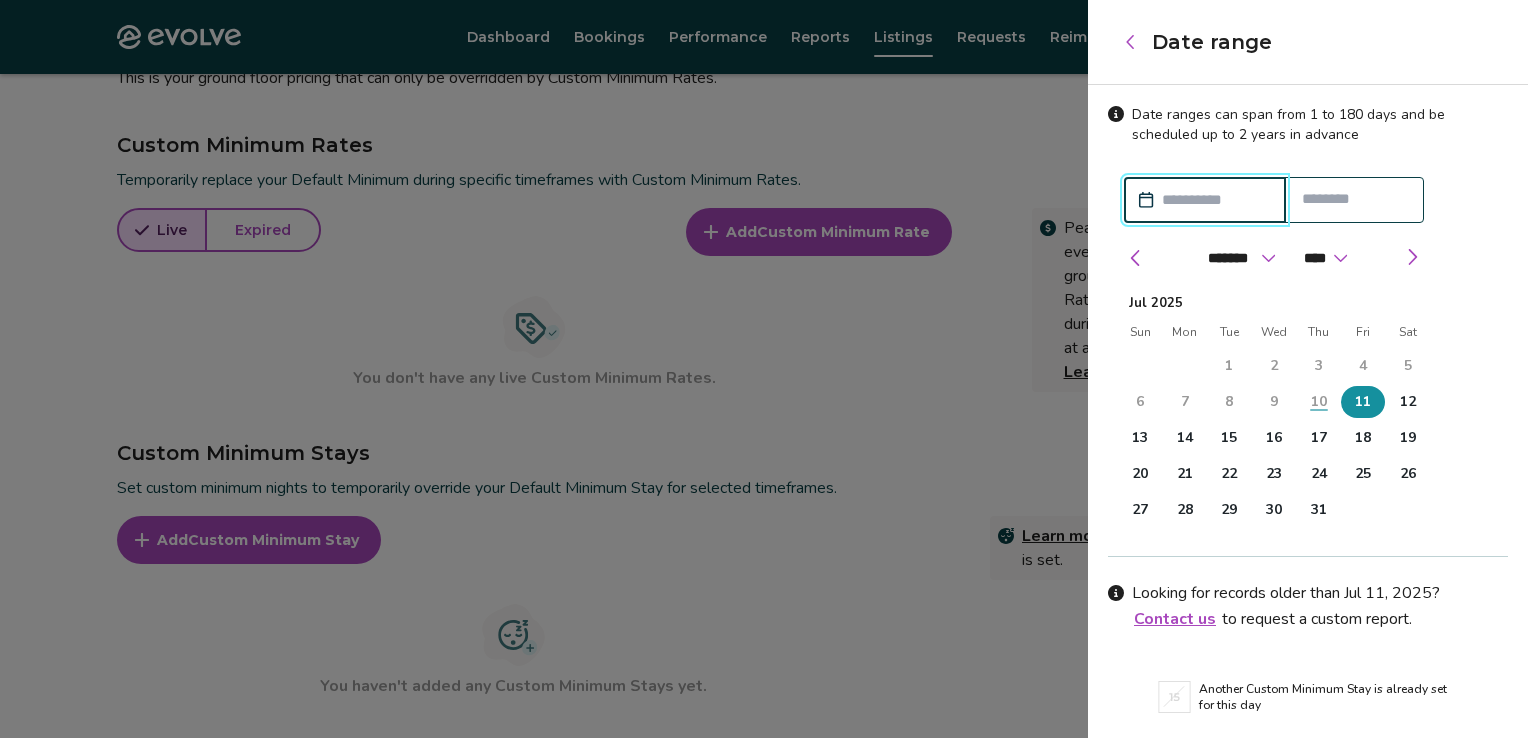 click on "11" at bounding box center [1363, 402] 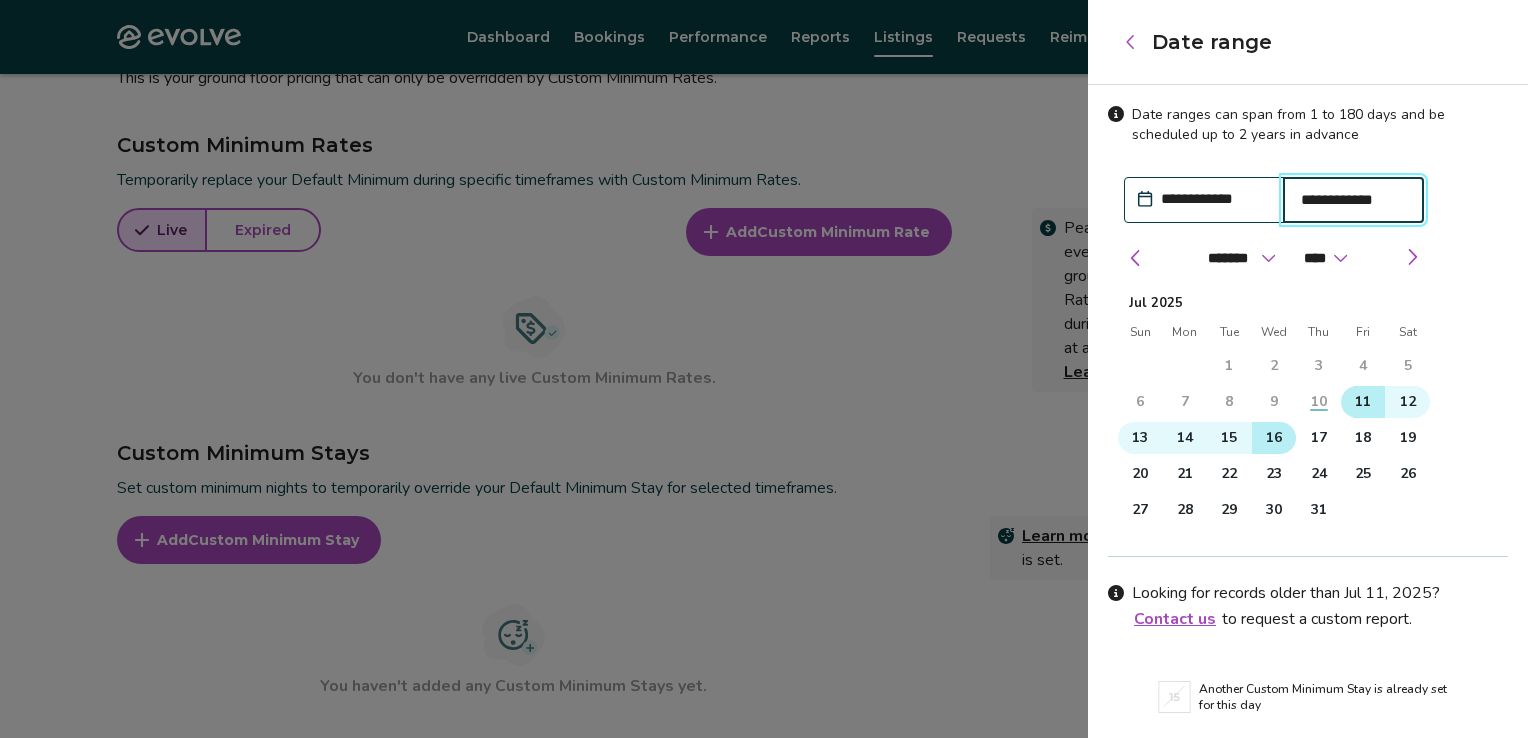 click on "16" at bounding box center [1274, 438] 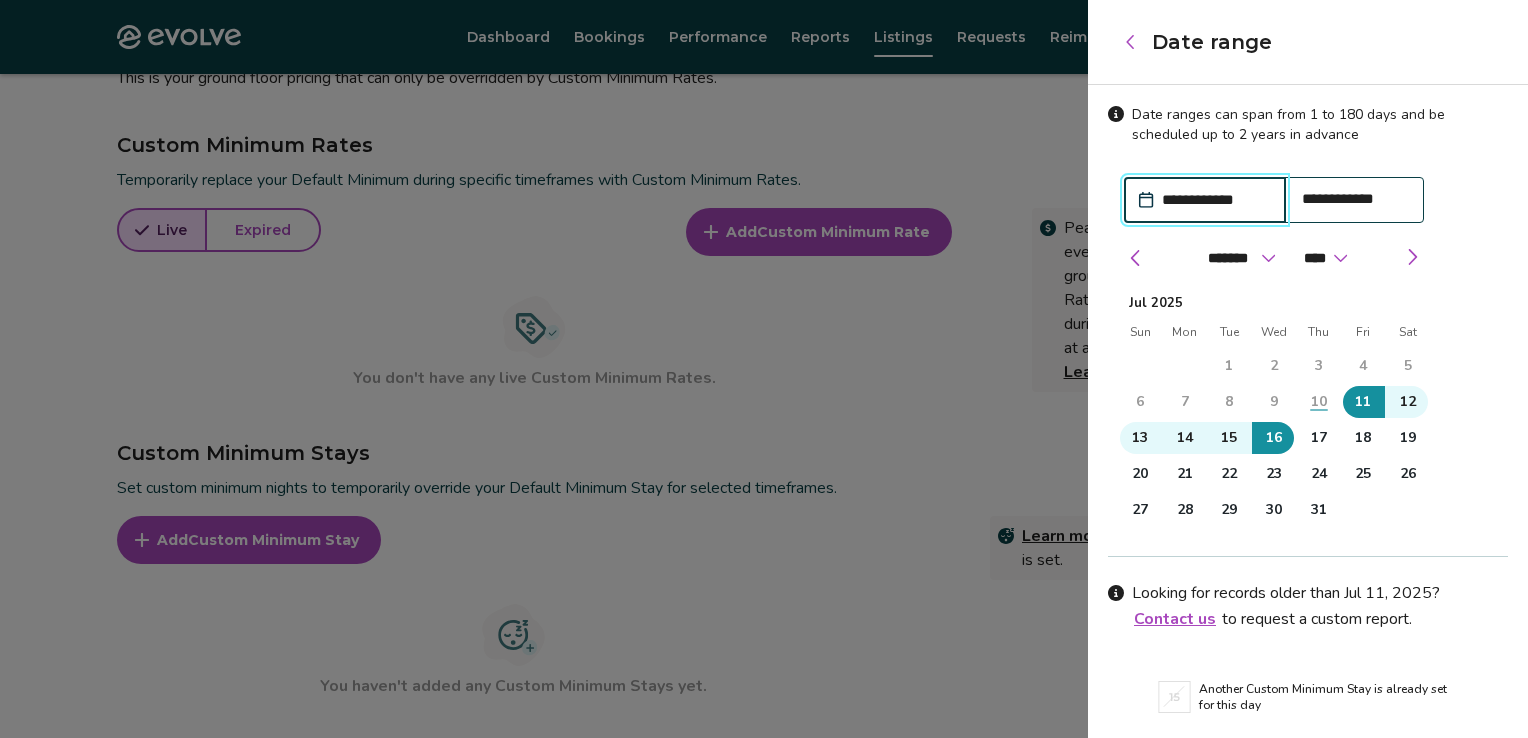 scroll, scrollTop: 64, scrollLeft: 0, axis: vertical 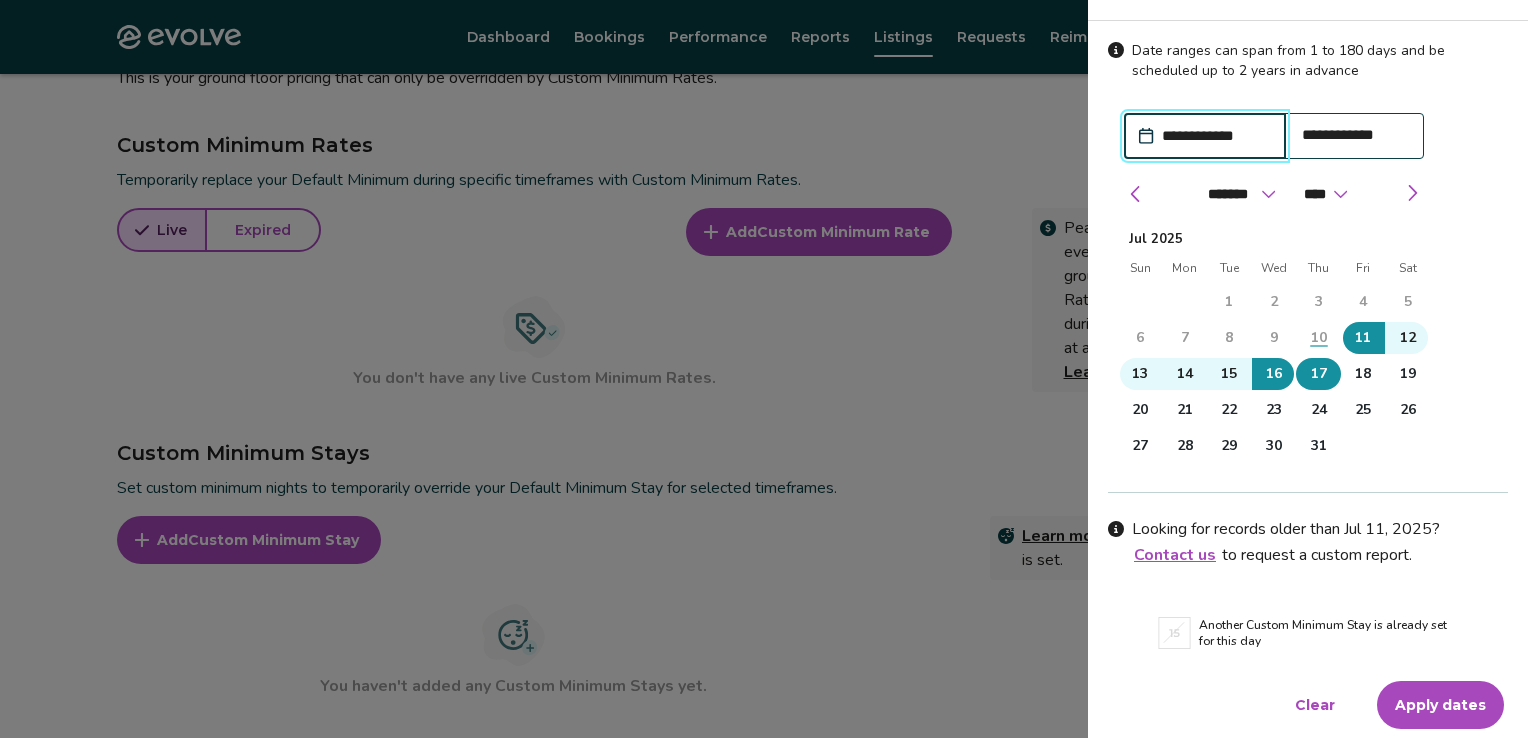 click on "17" at bounding box center (1318, 374) 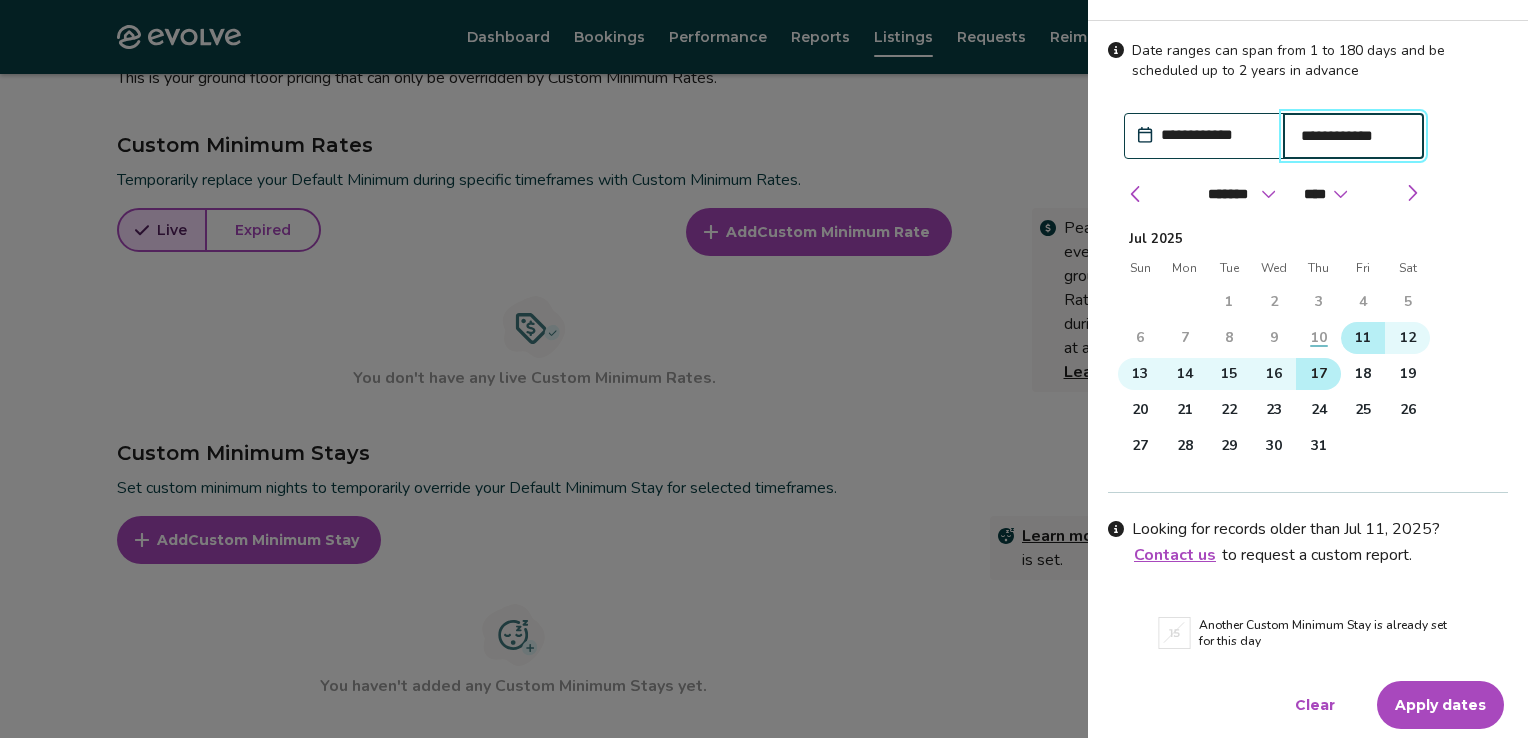 click on "11" at bounding box center (1363, 338) 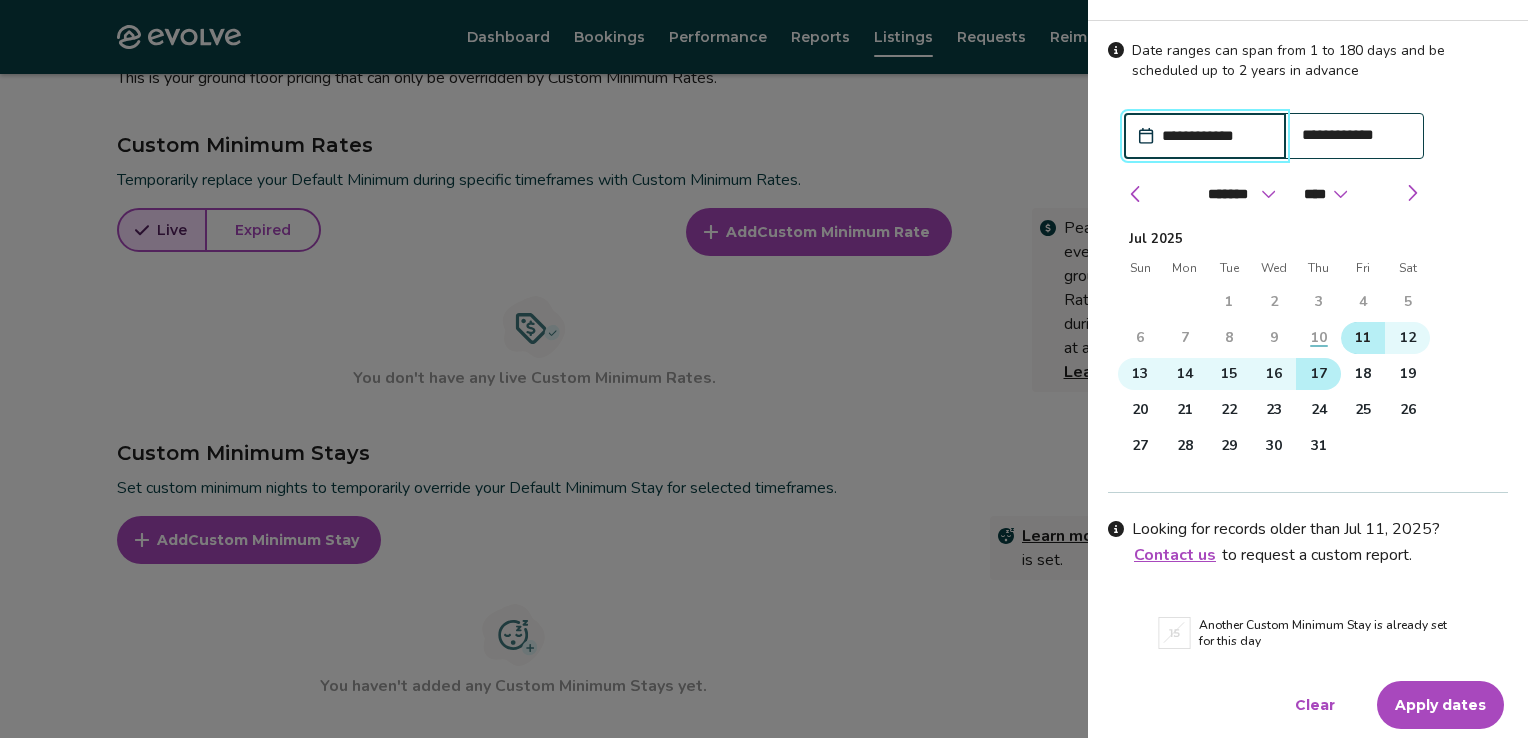 click on "11" at bounding box center [1363, 338] 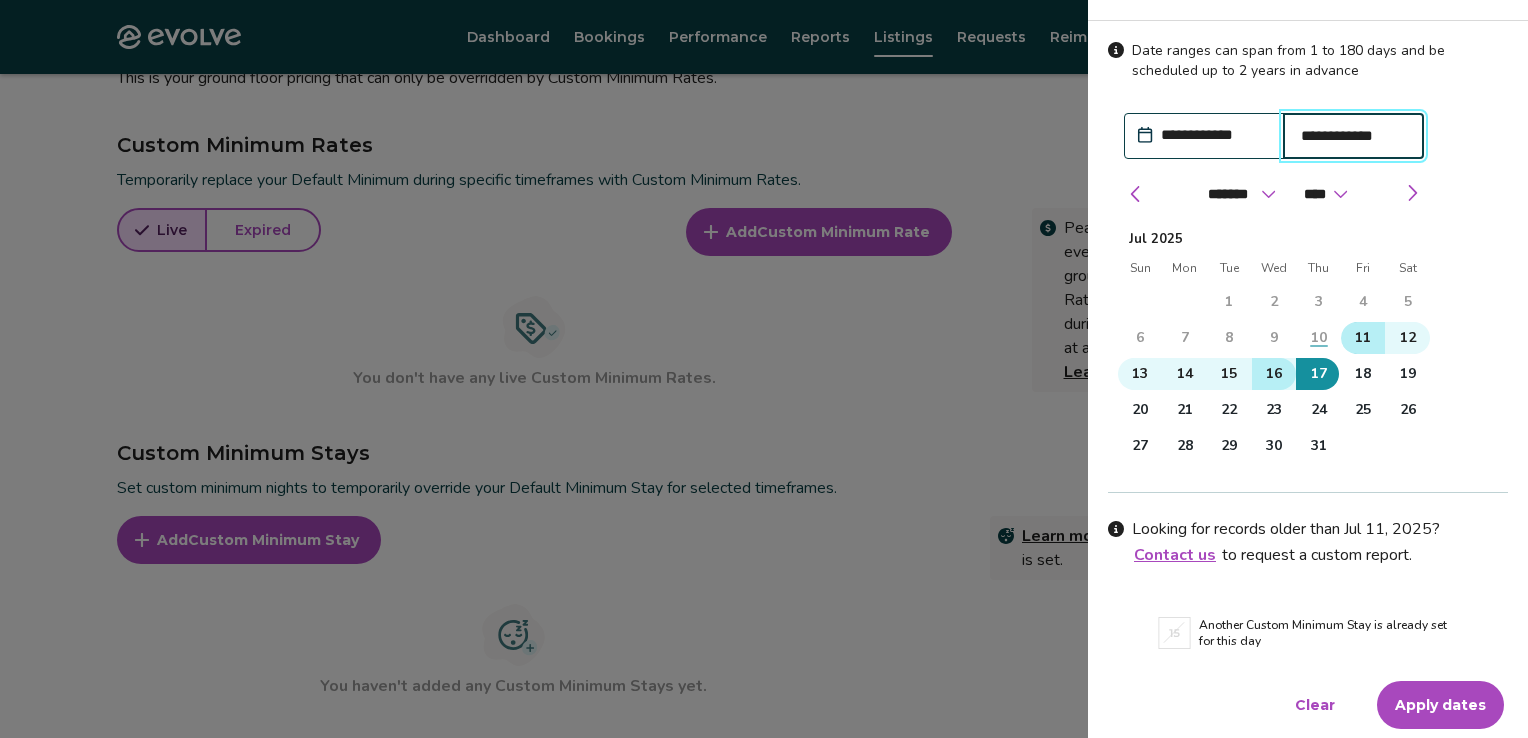 click on "16" at bounding box center [1274, 374] 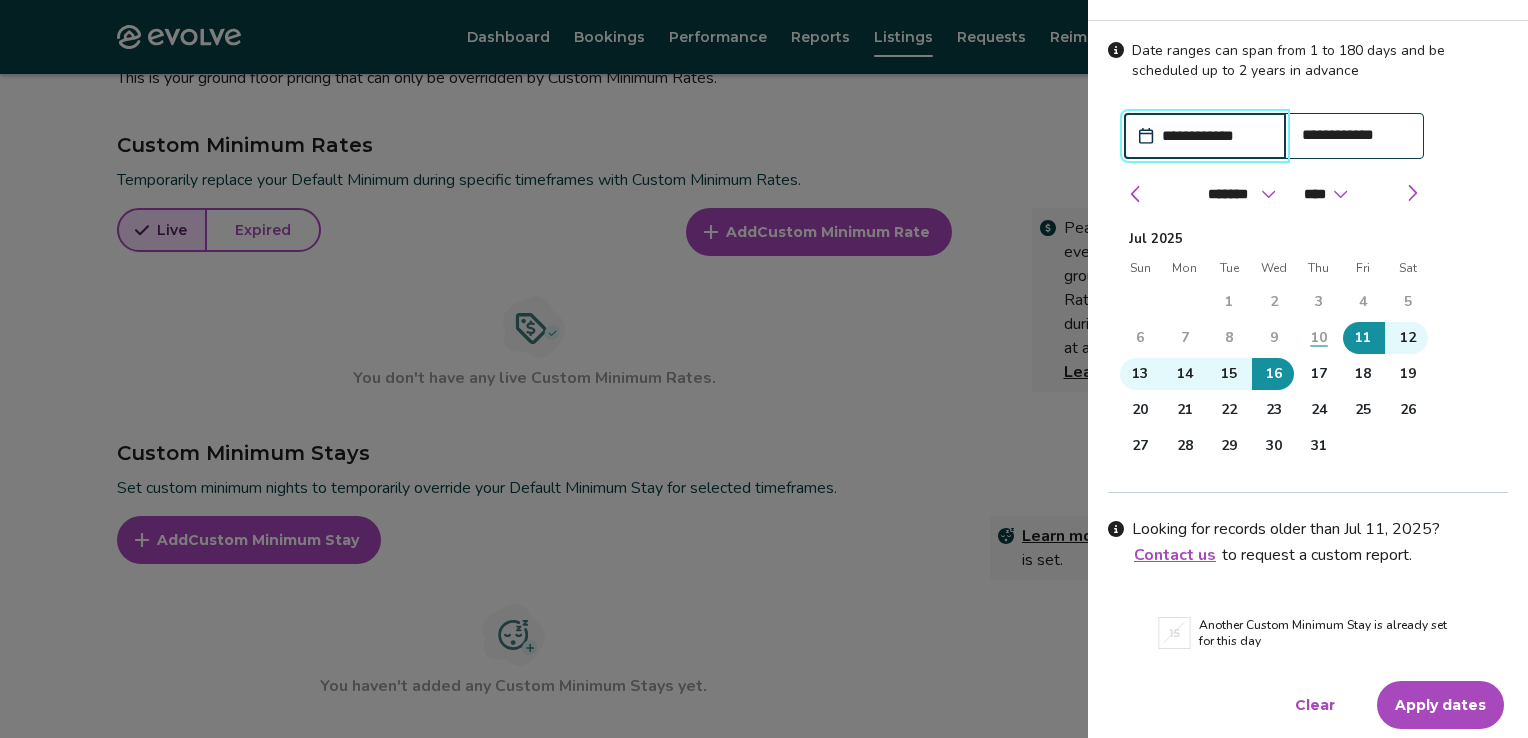 click on "Apply dates" at bounding box center [1440, 705] 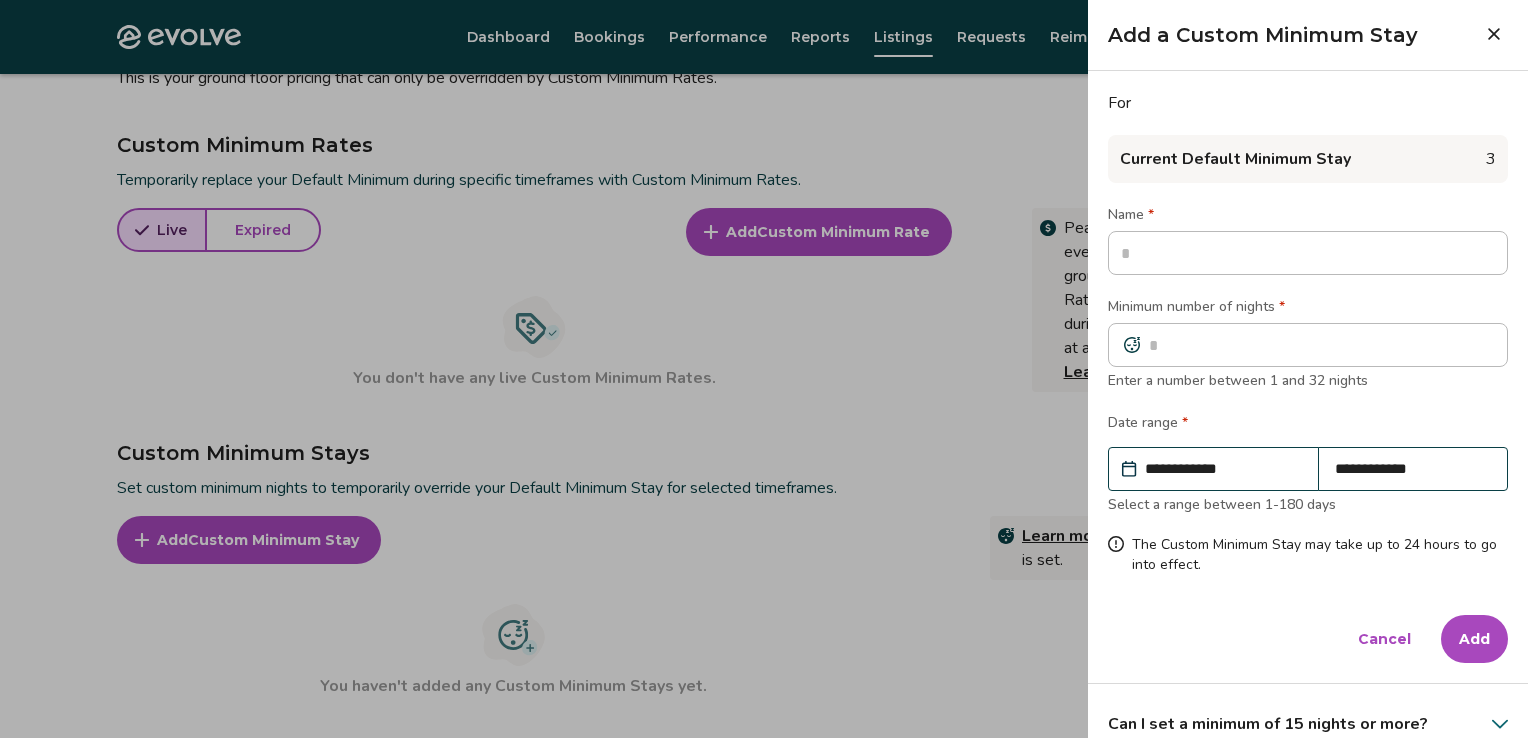 click on "Add" at bounding box center [1474, 639] 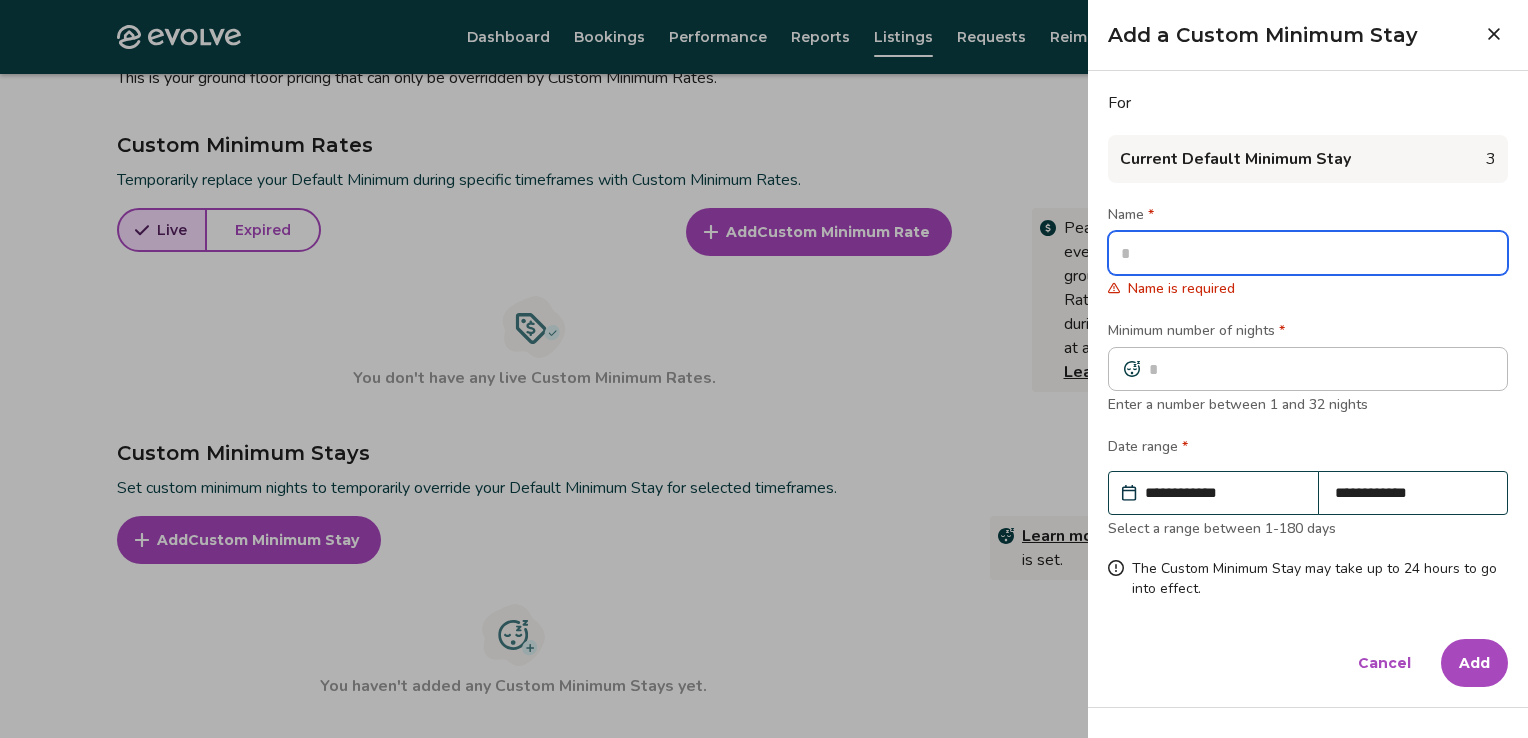 click at bounding box center [1308, 253] 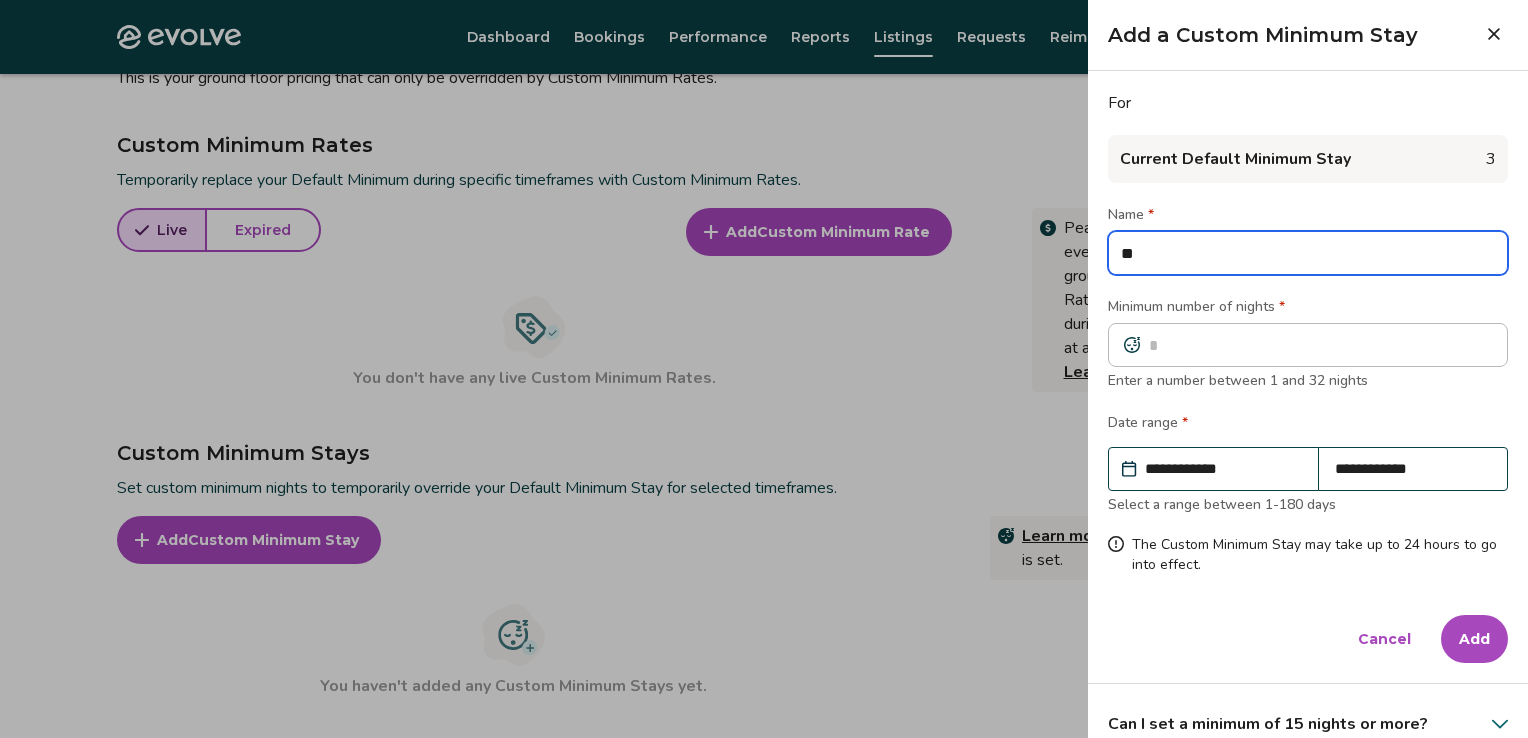 type on "*" 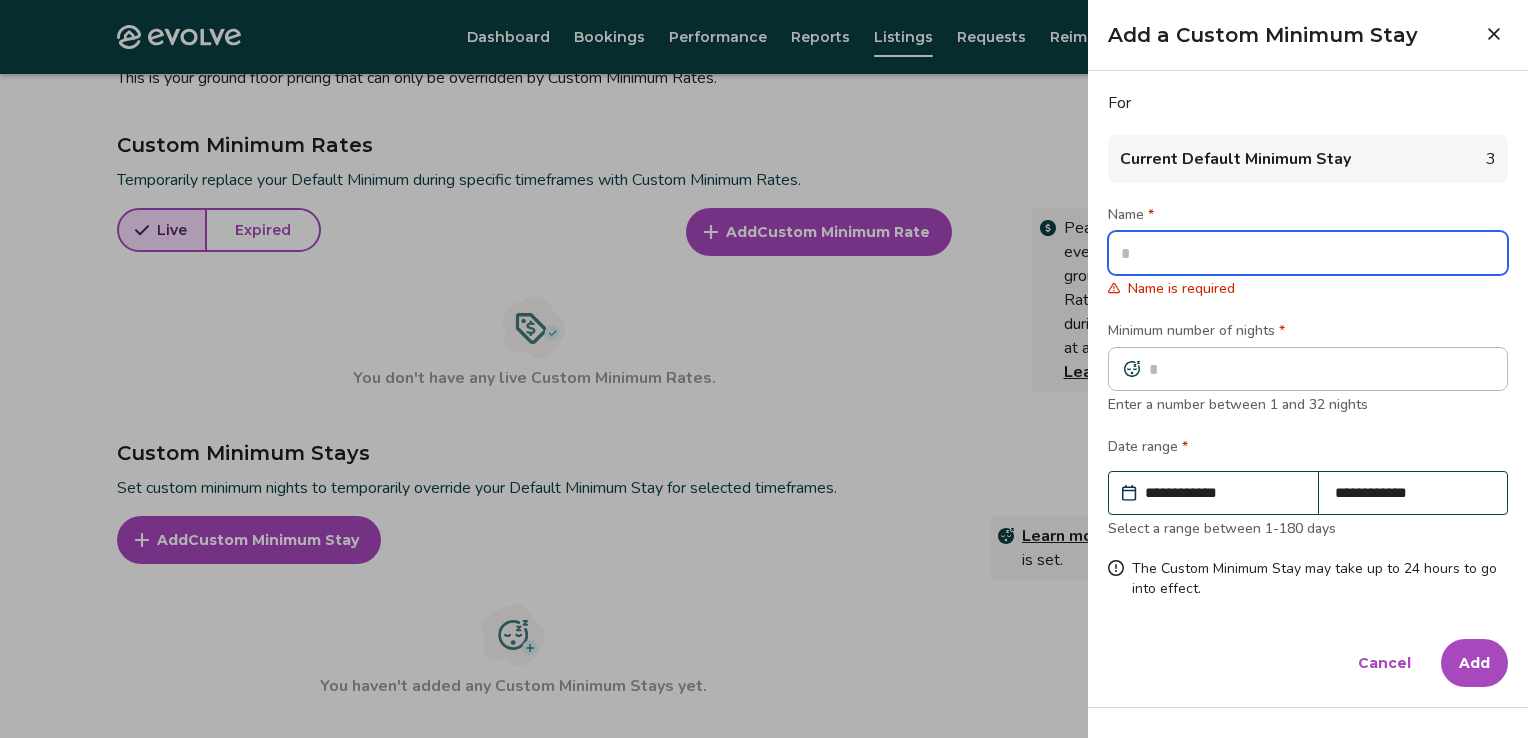 click at bounding box center [1308, 253] 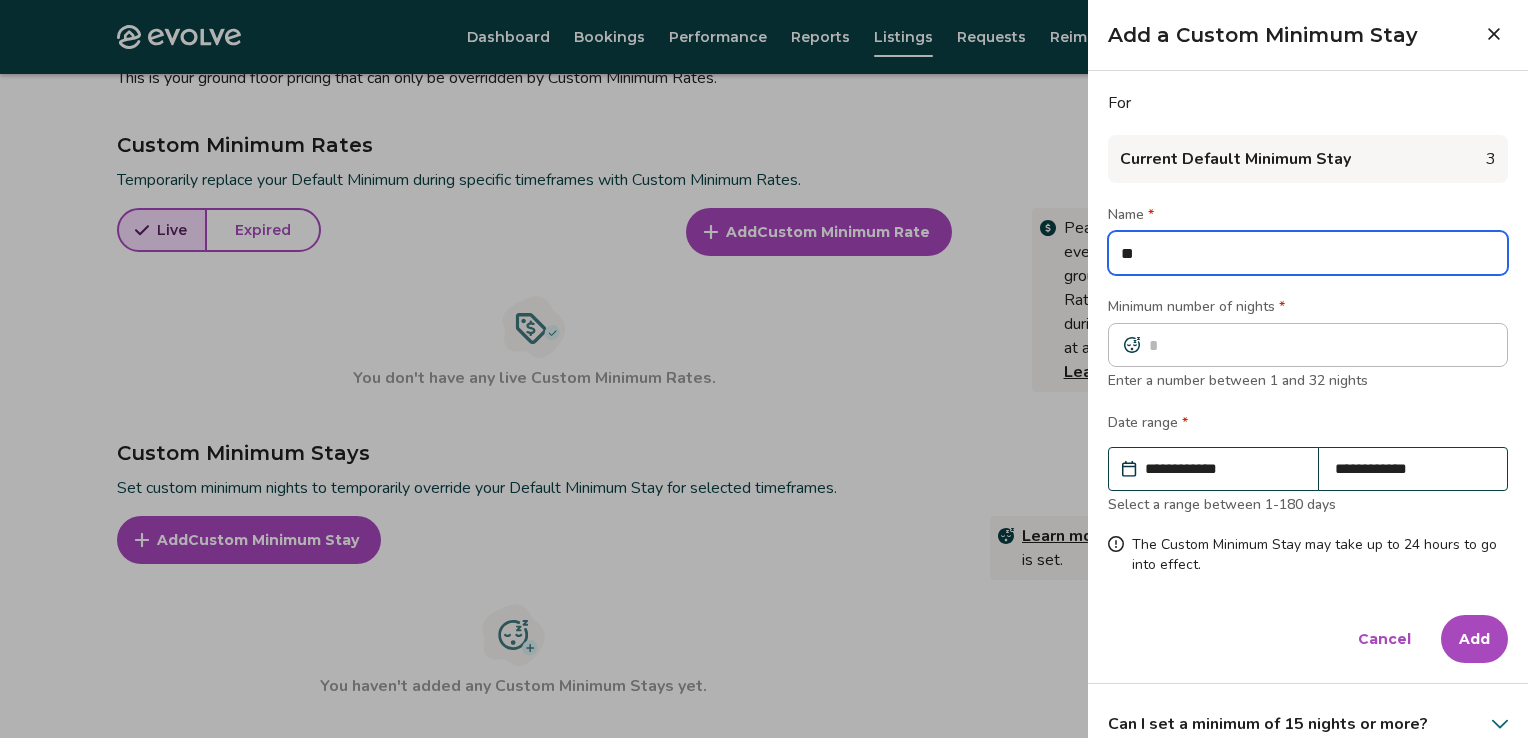 type on "*" 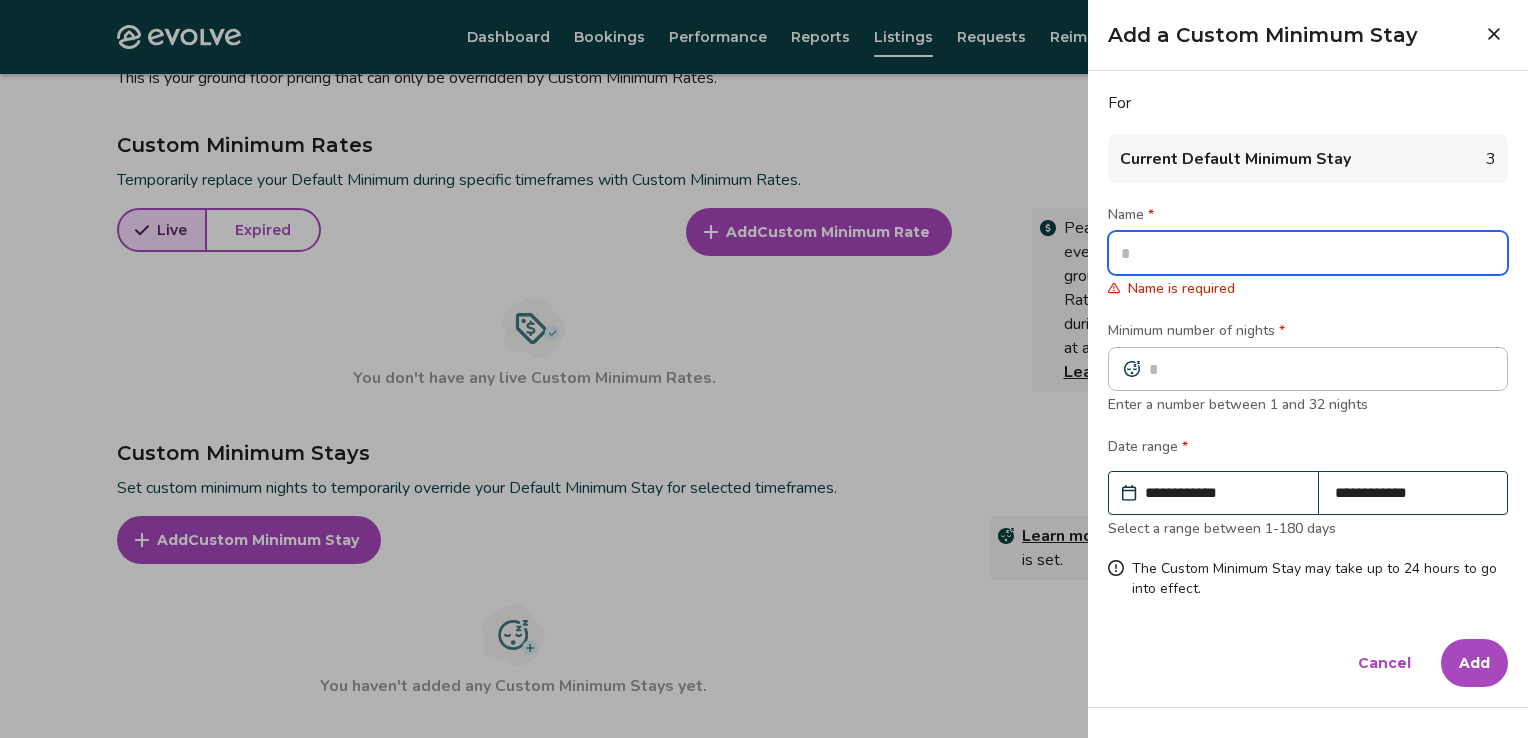 type on "*" 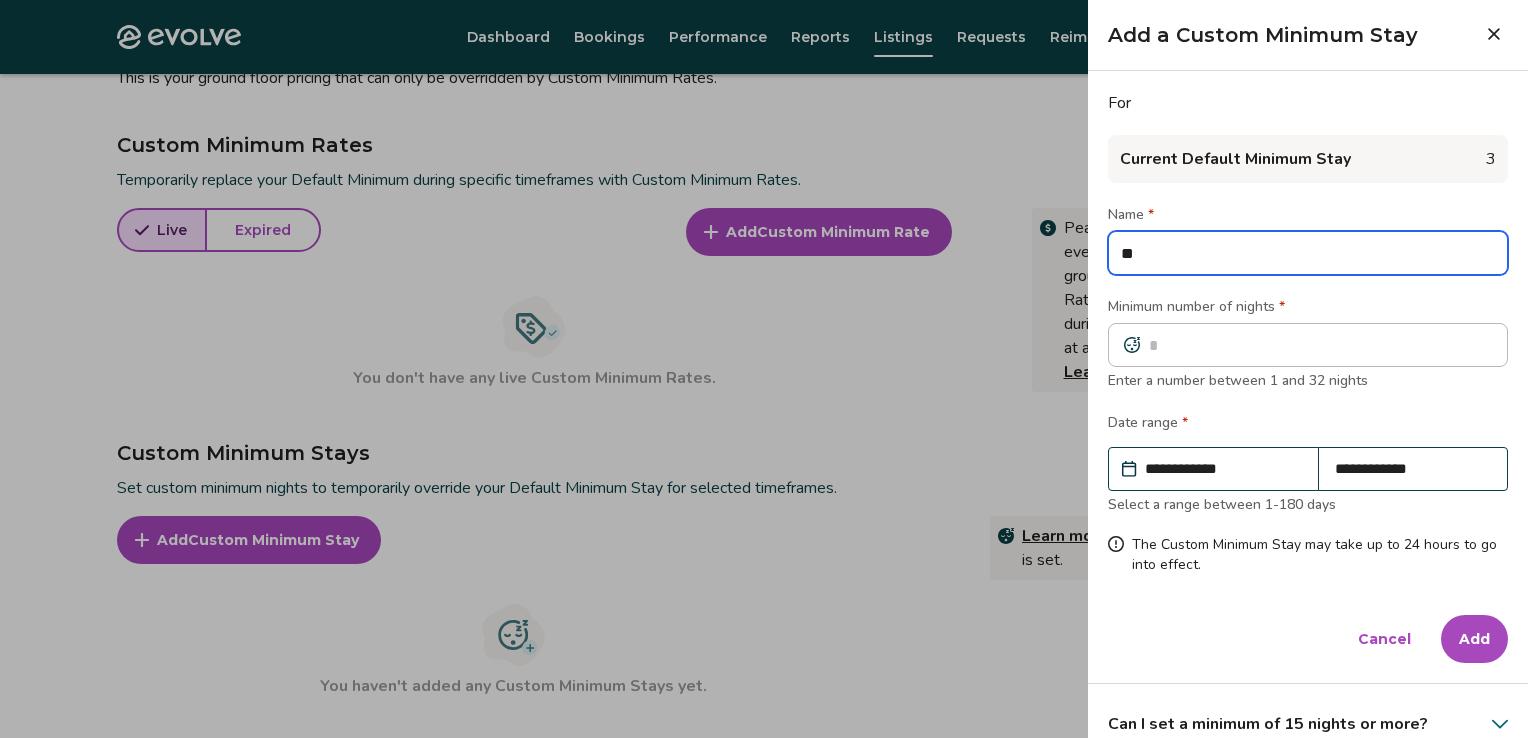 type on "*" 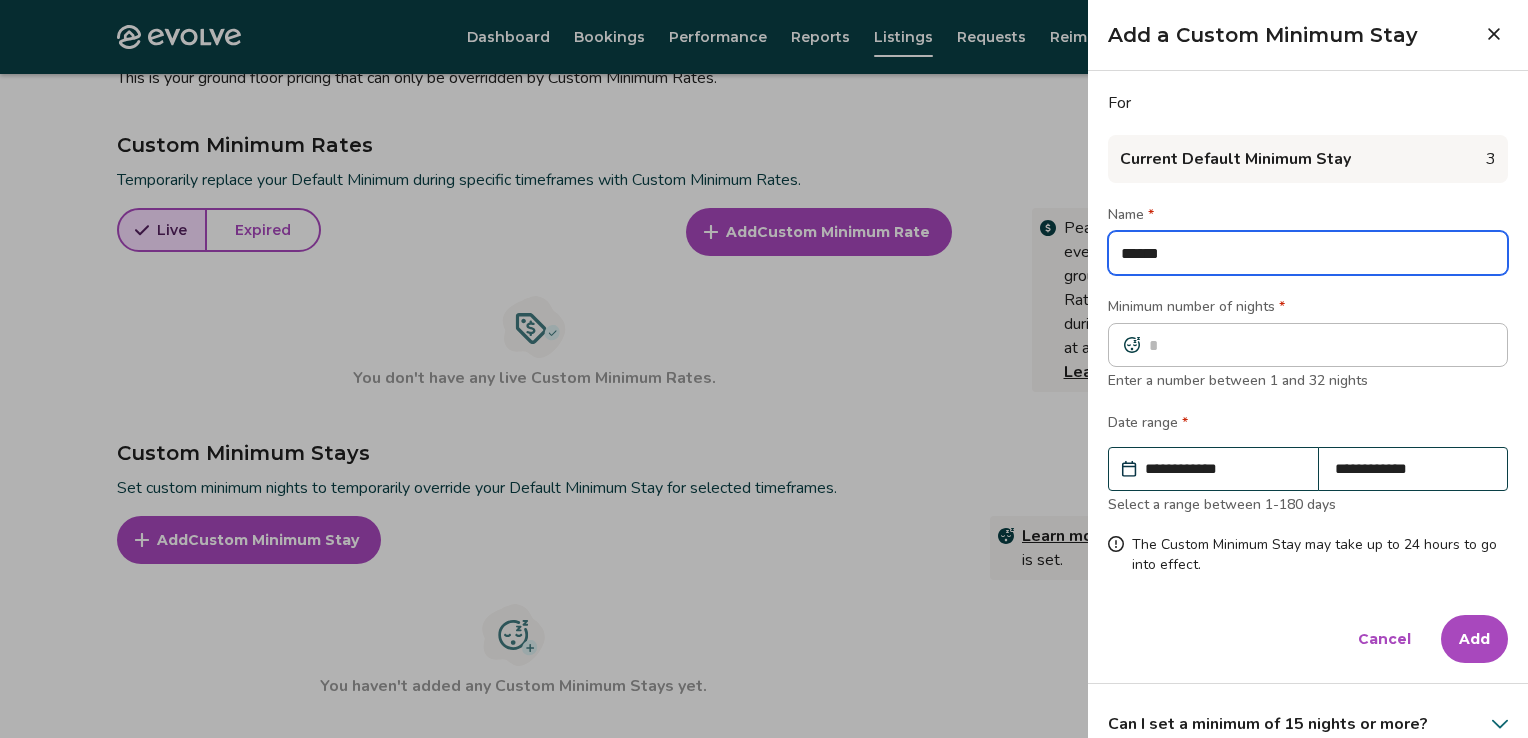 type on "******" 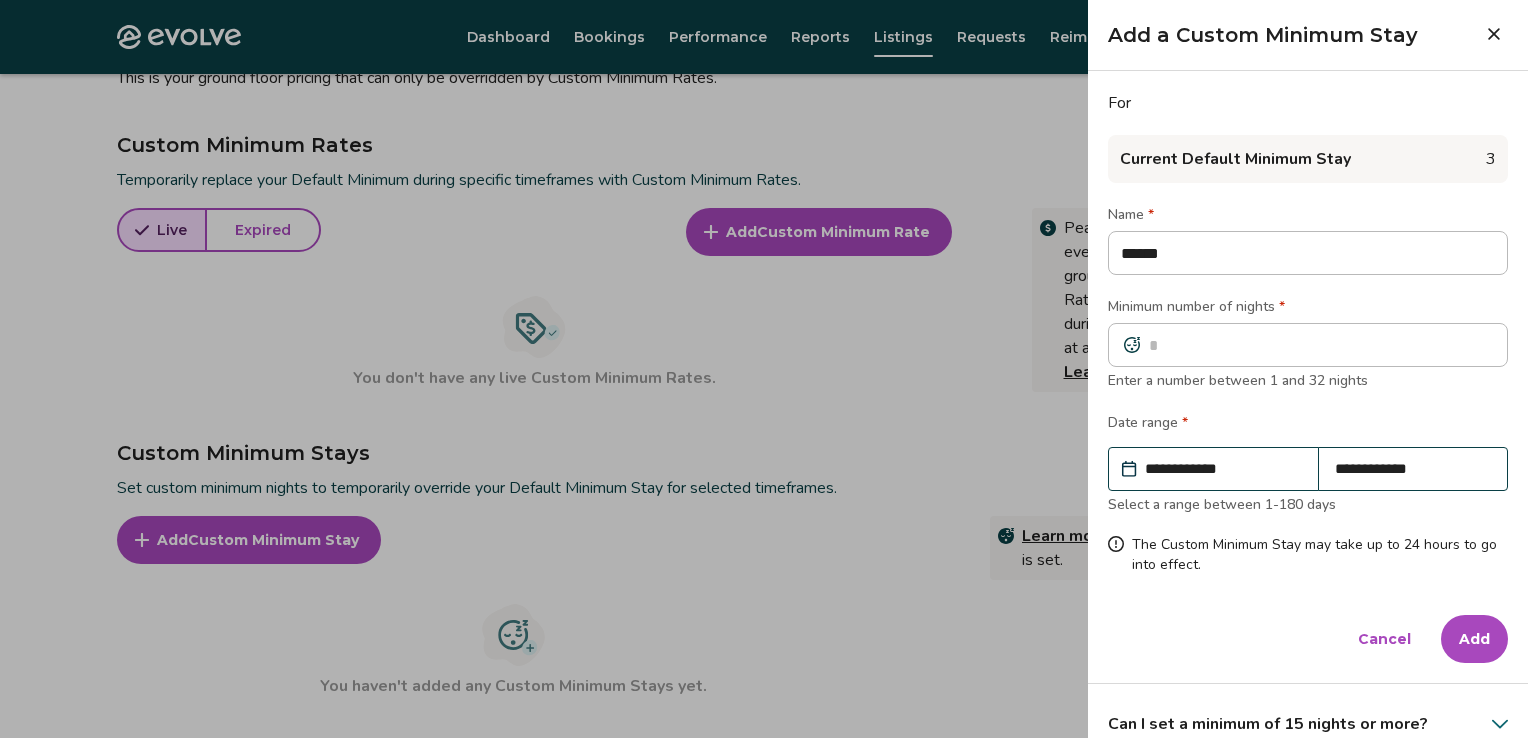click on "Add" at bounding box center (1474, 639) 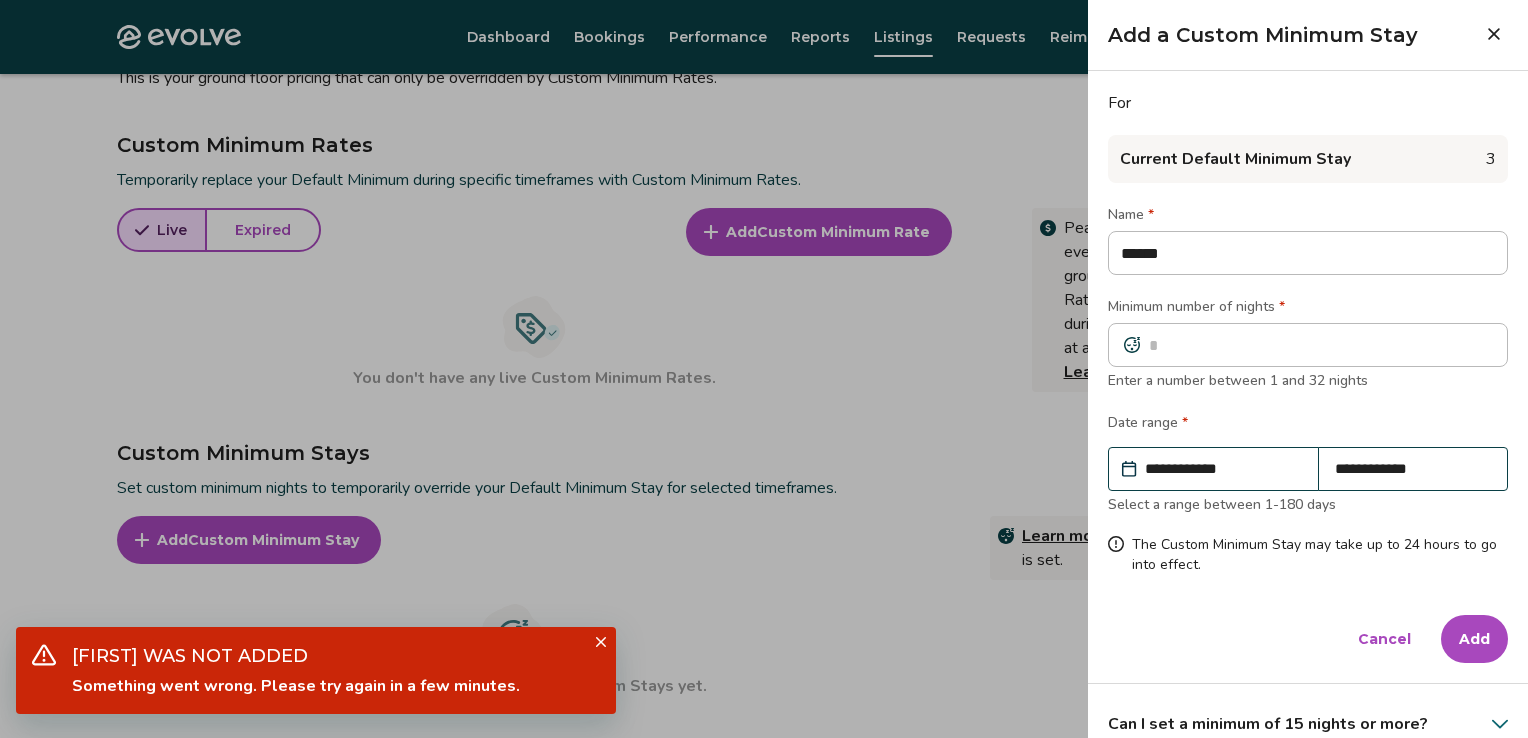 click 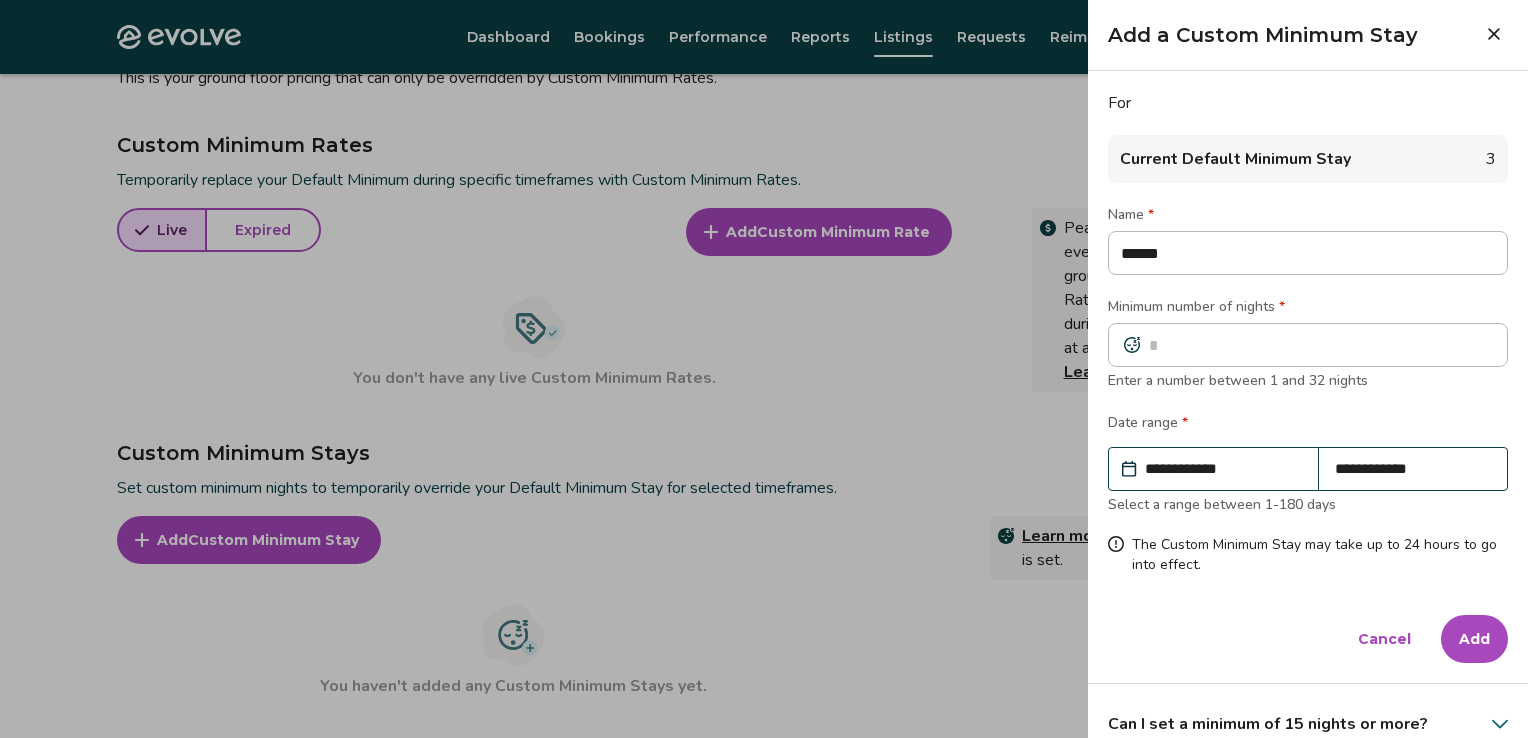 click on "Add" at bounding box center (1474, 639) 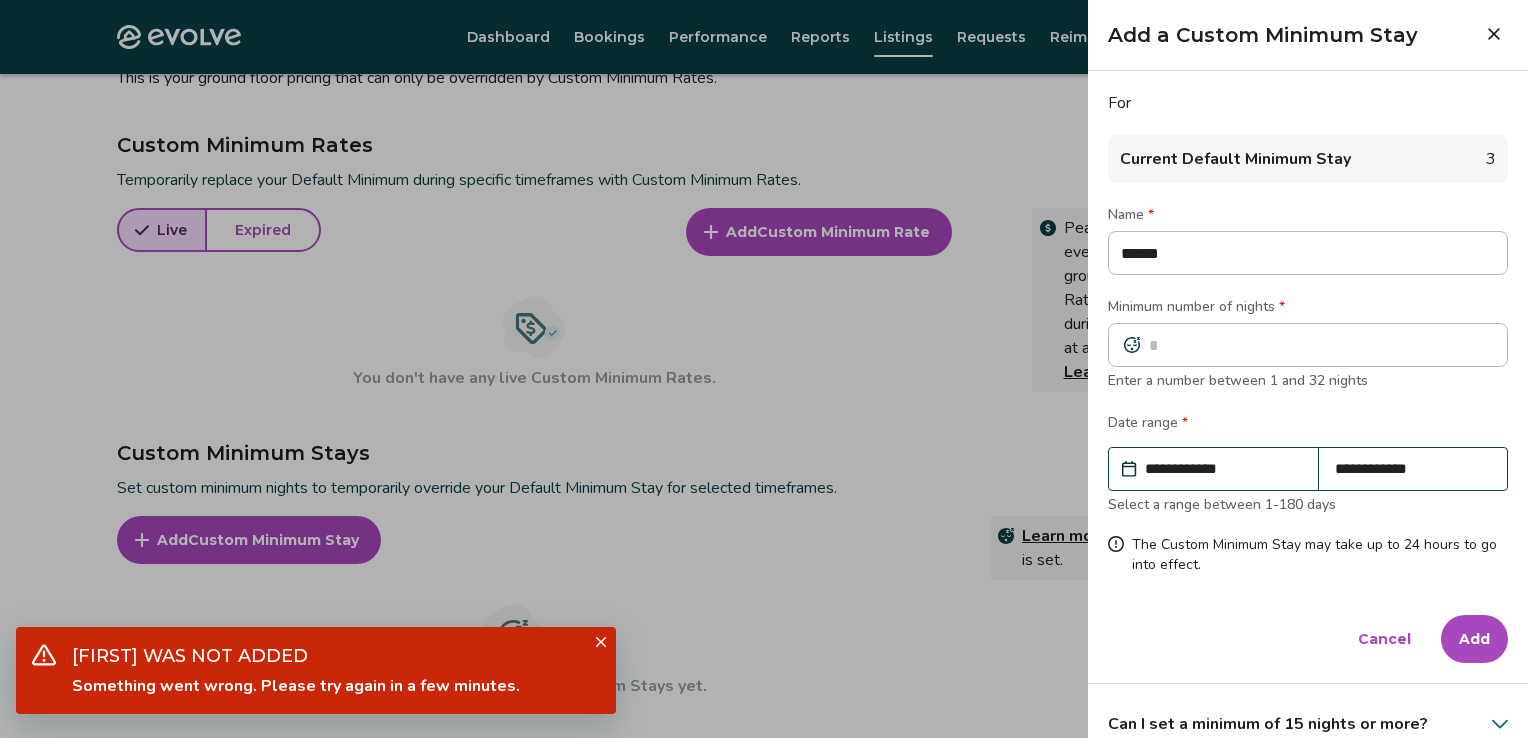 click 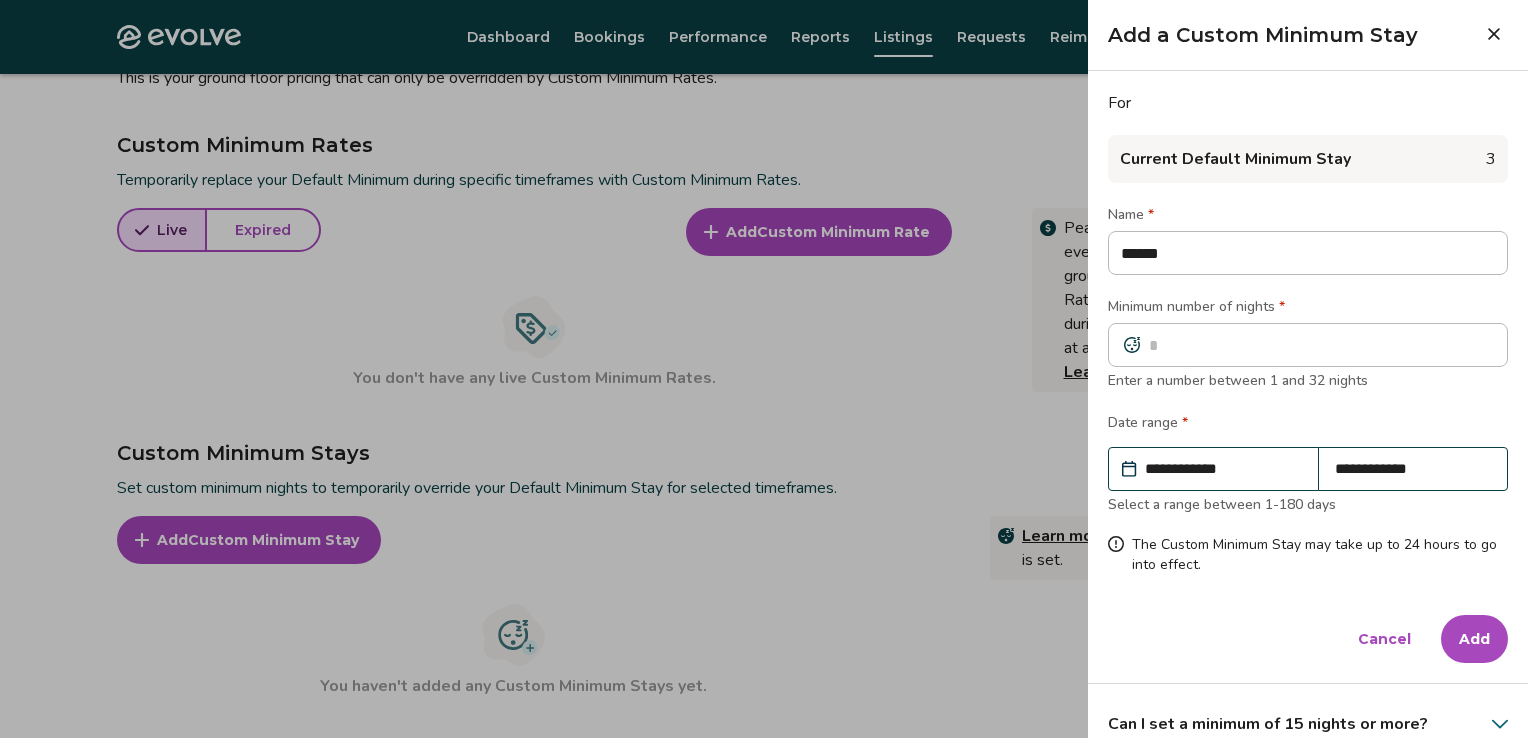 click on "Cancel" at bounding box center (1384, 639) 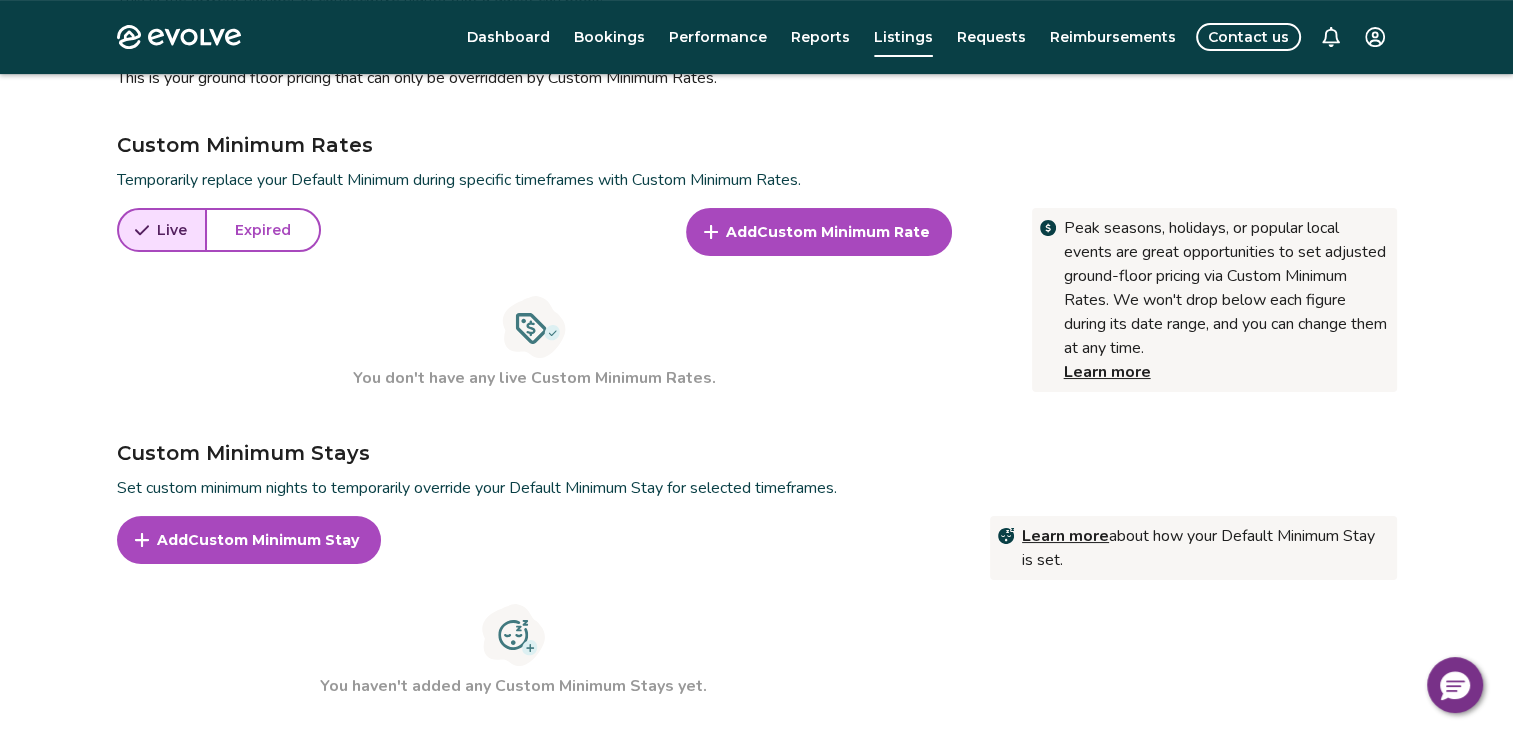 click on "Custom Minimum Stay" at bounding box center [273, 540] 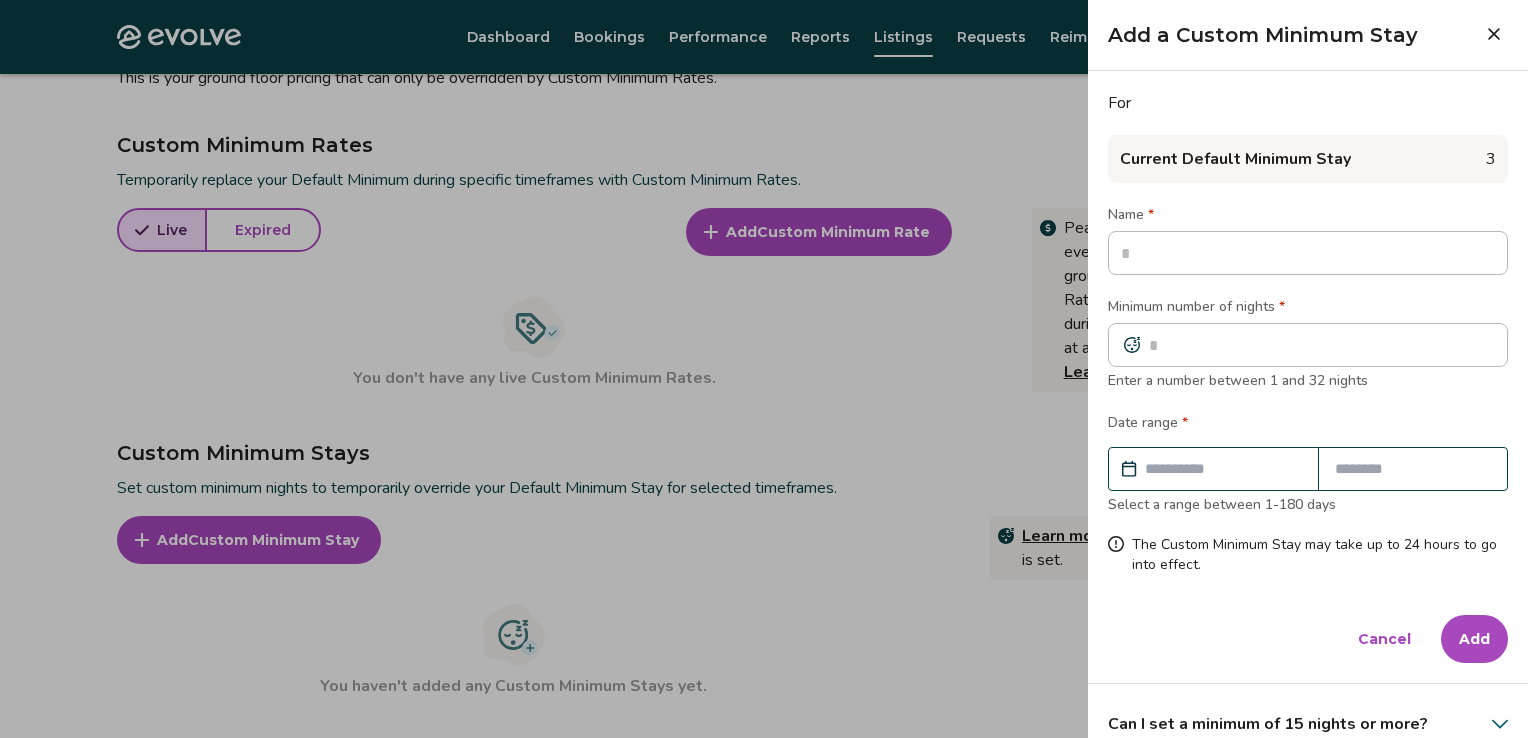 click at bounding box center [1308, 253] 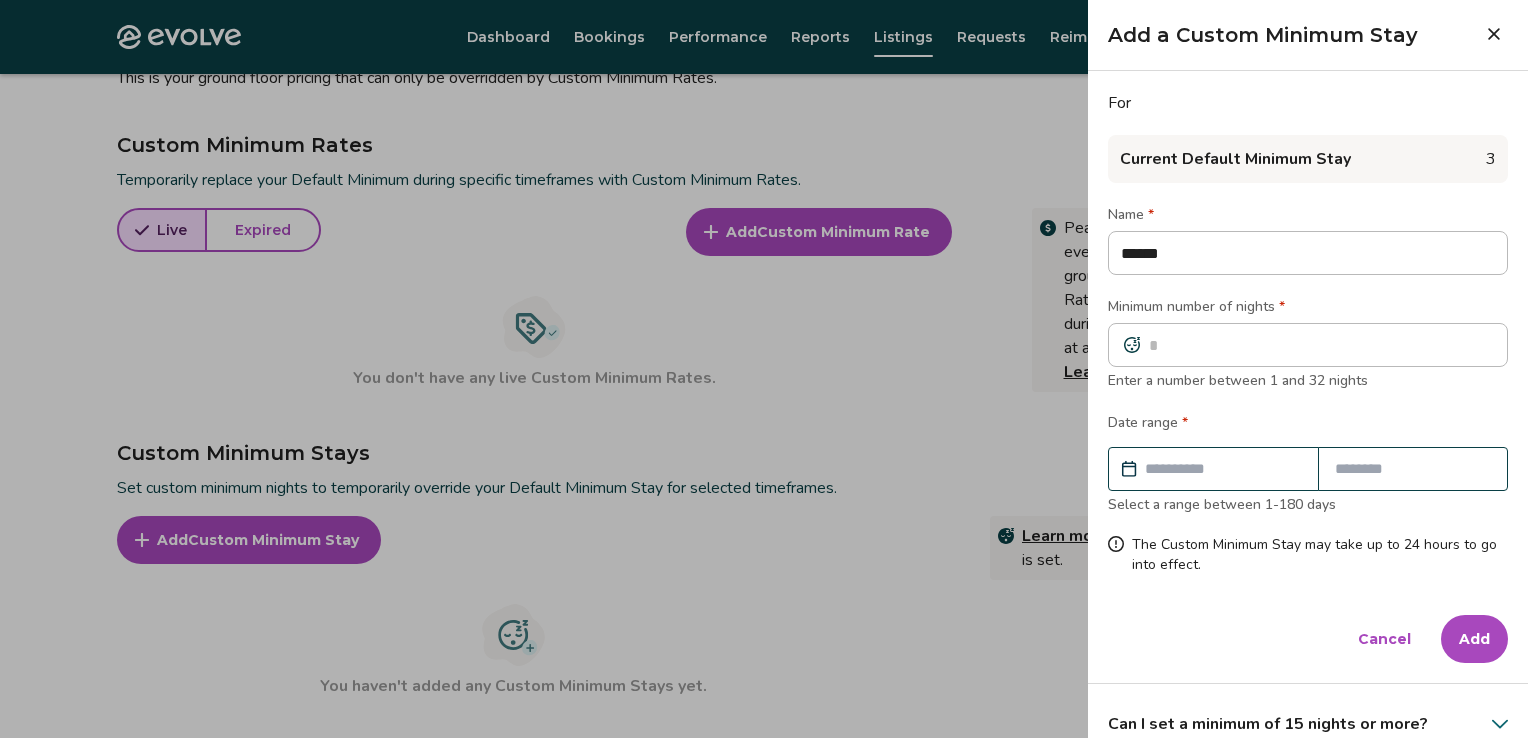 type on "******" 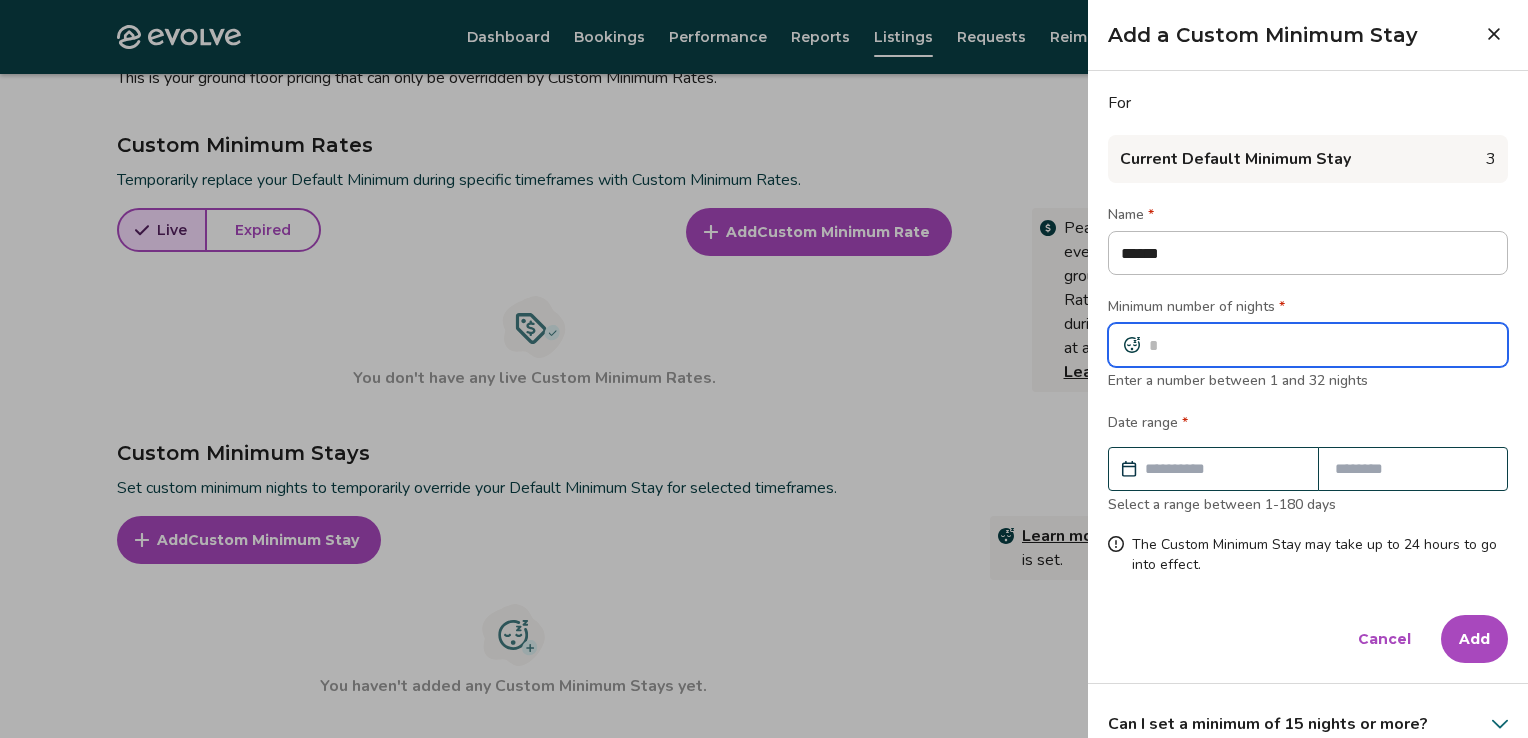 click at bounding box center (1308, 345) 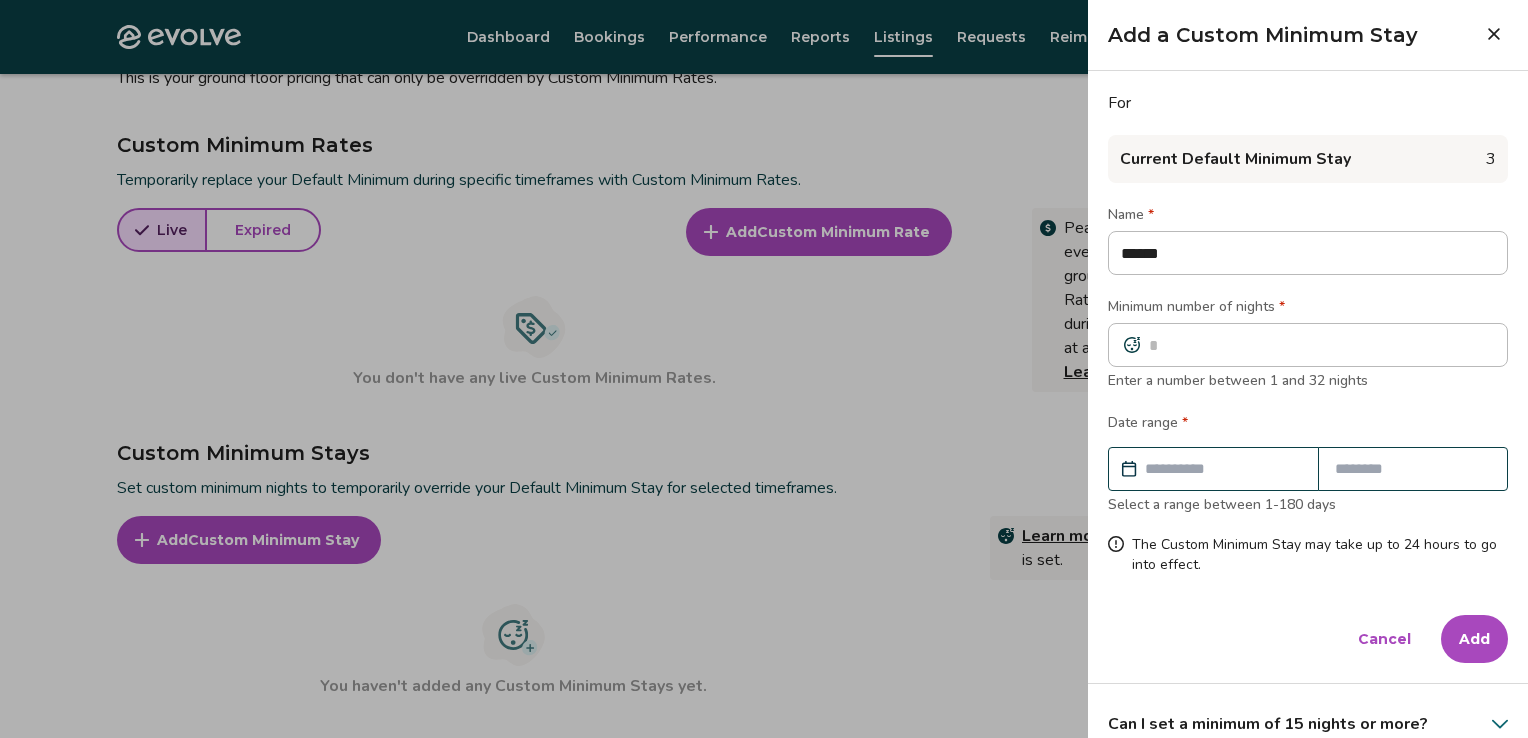 click at bounding box center [1223, 469] 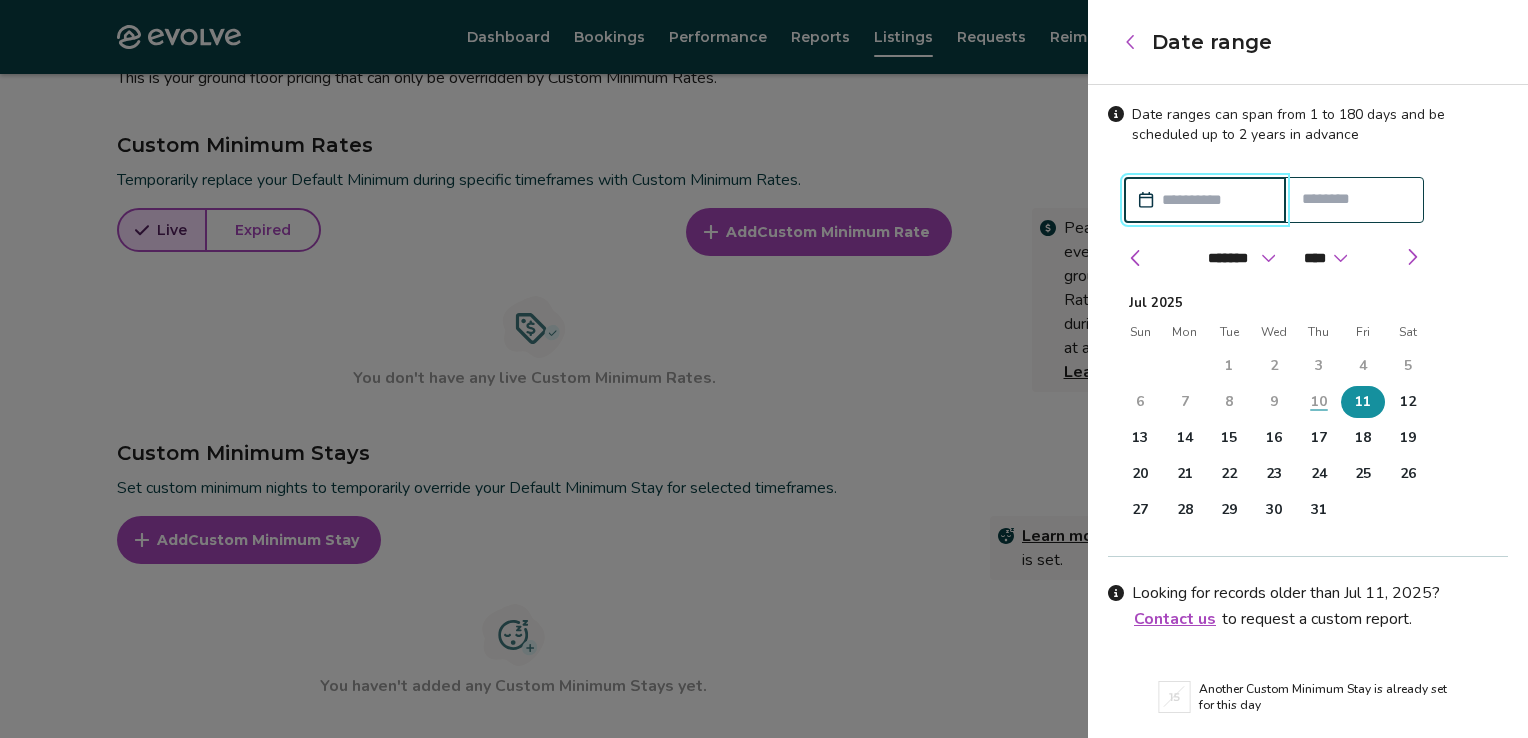 click on "11" at bounding box center [1363, 402] 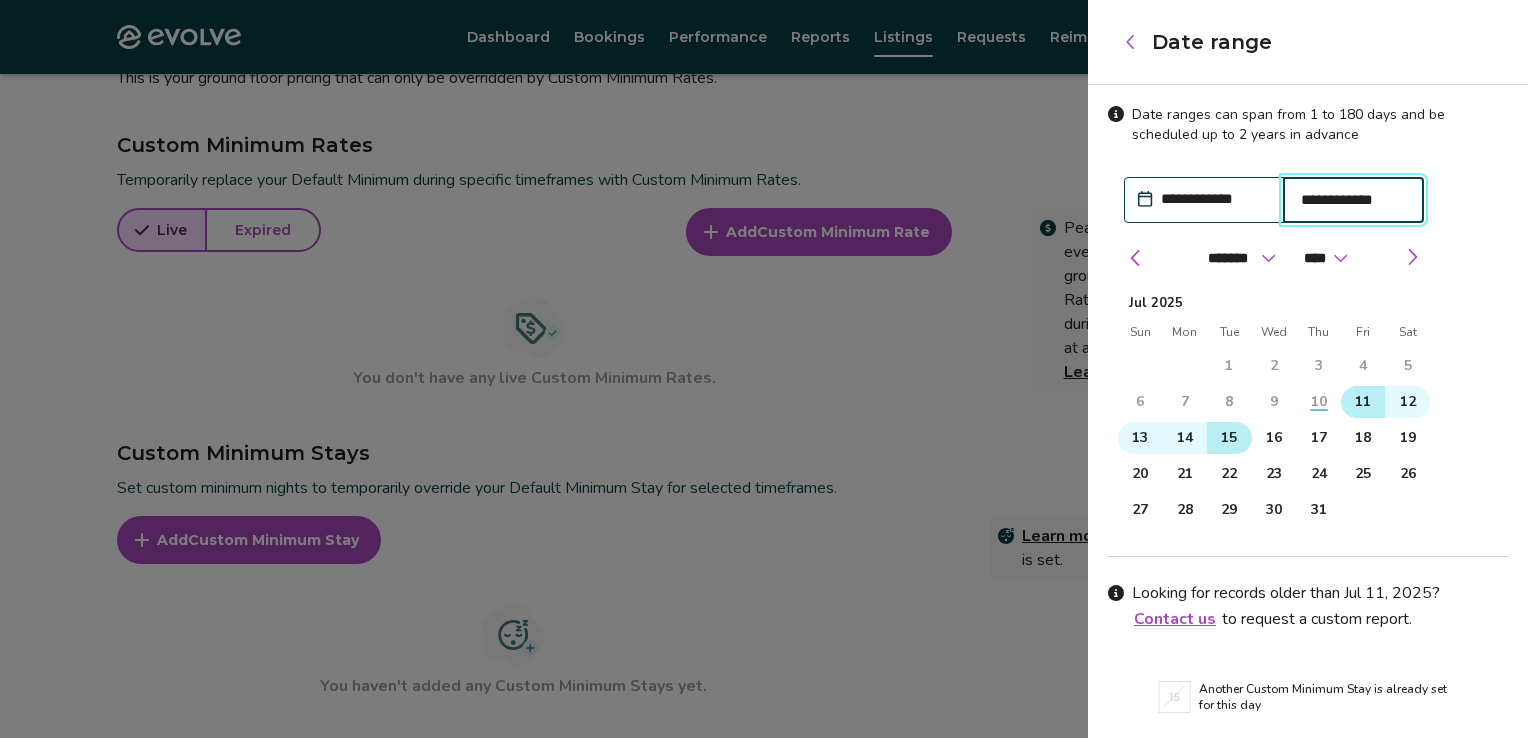 click on "15" at bounding box center (1229, 438) 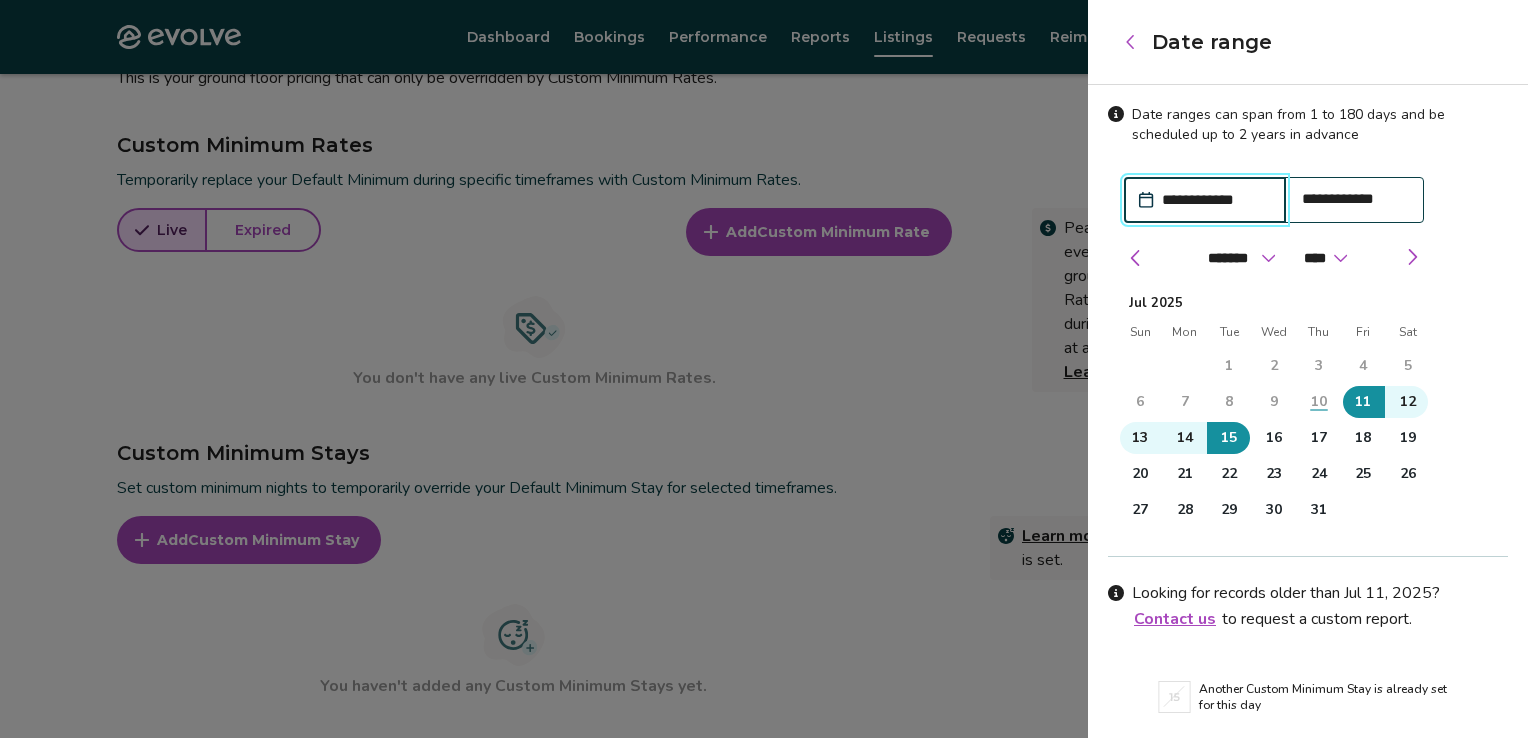 scroll, scrollTop: 64, scrollLeft: 0, axis: vertical 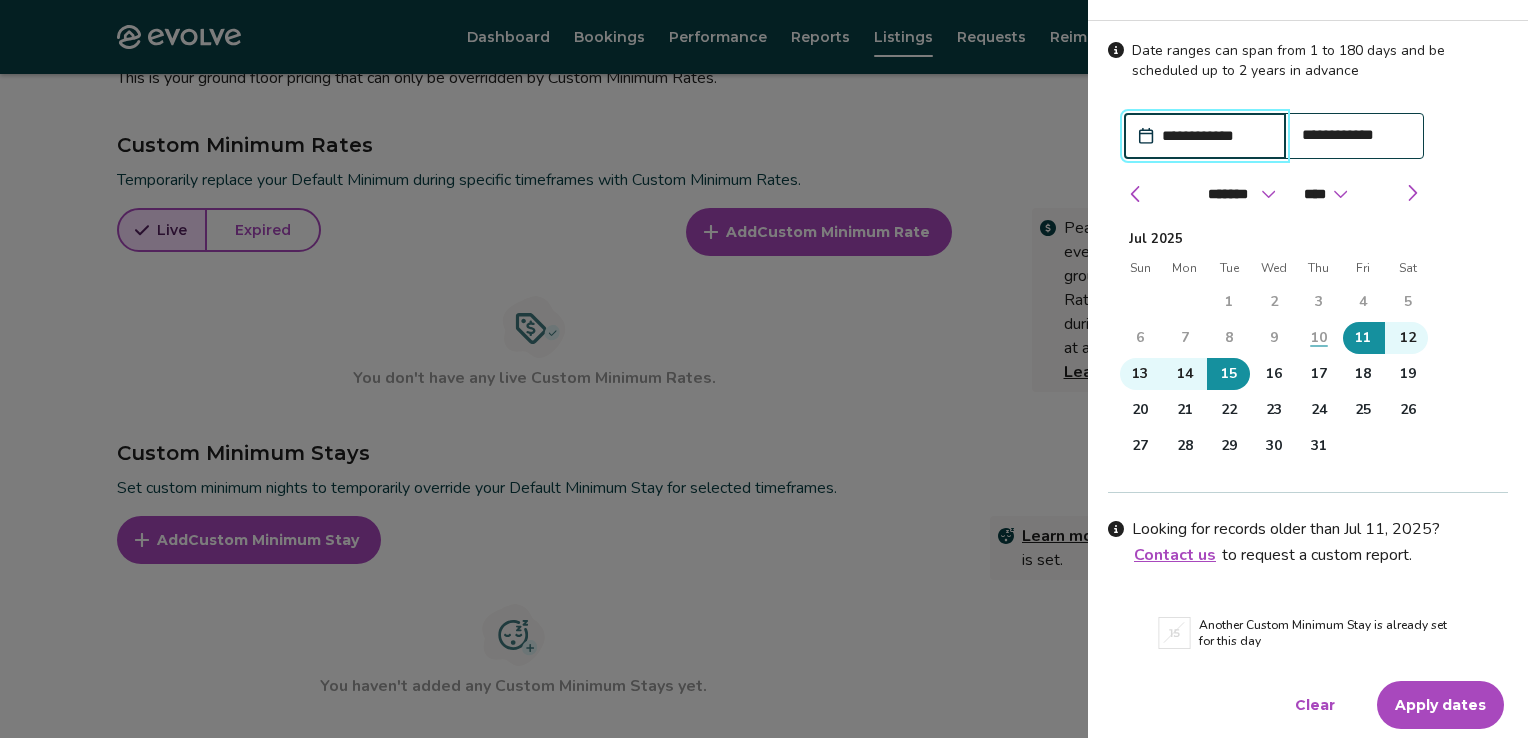 click on "Apply dates" at bounding box center [1440, 705] 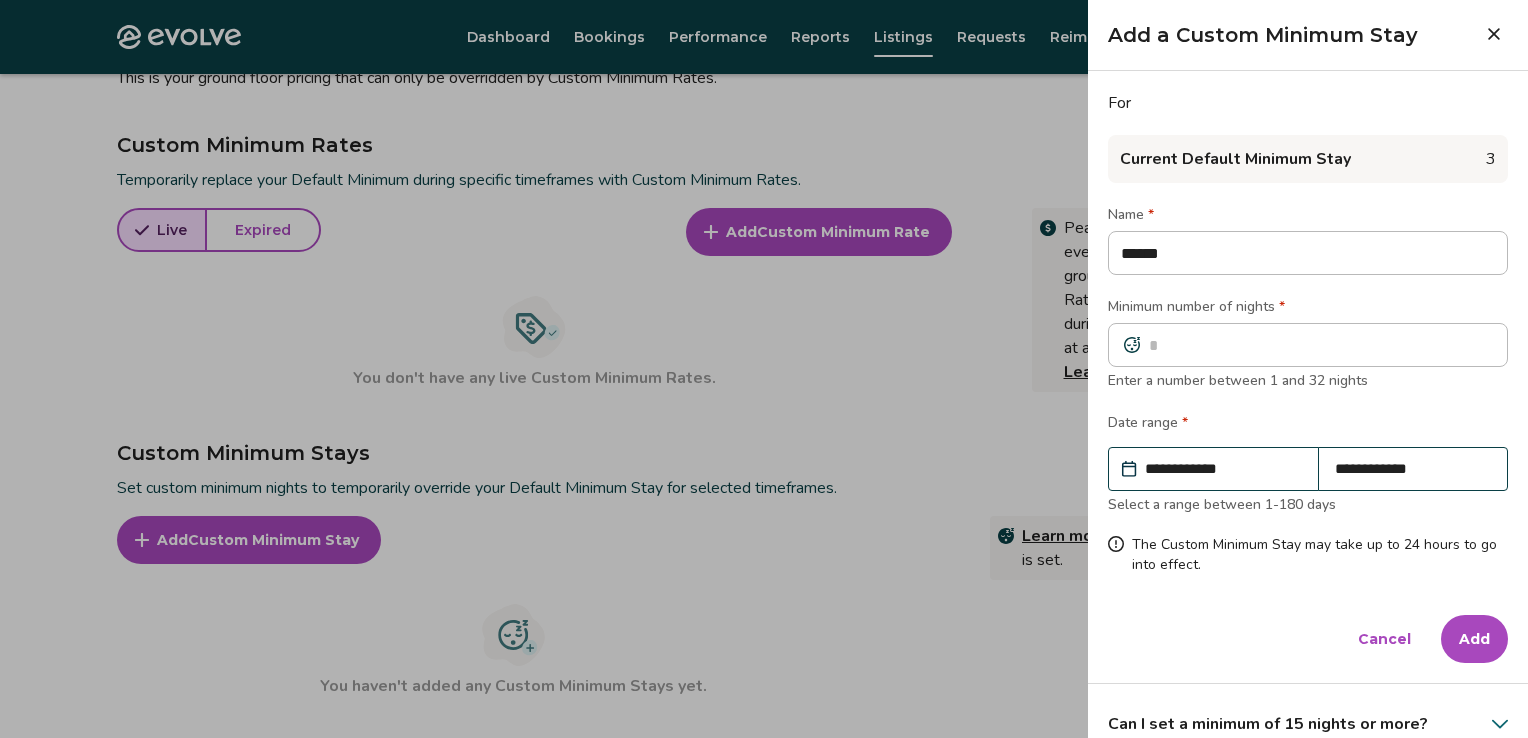 click on "Add" at bounding box center (1474, 639) 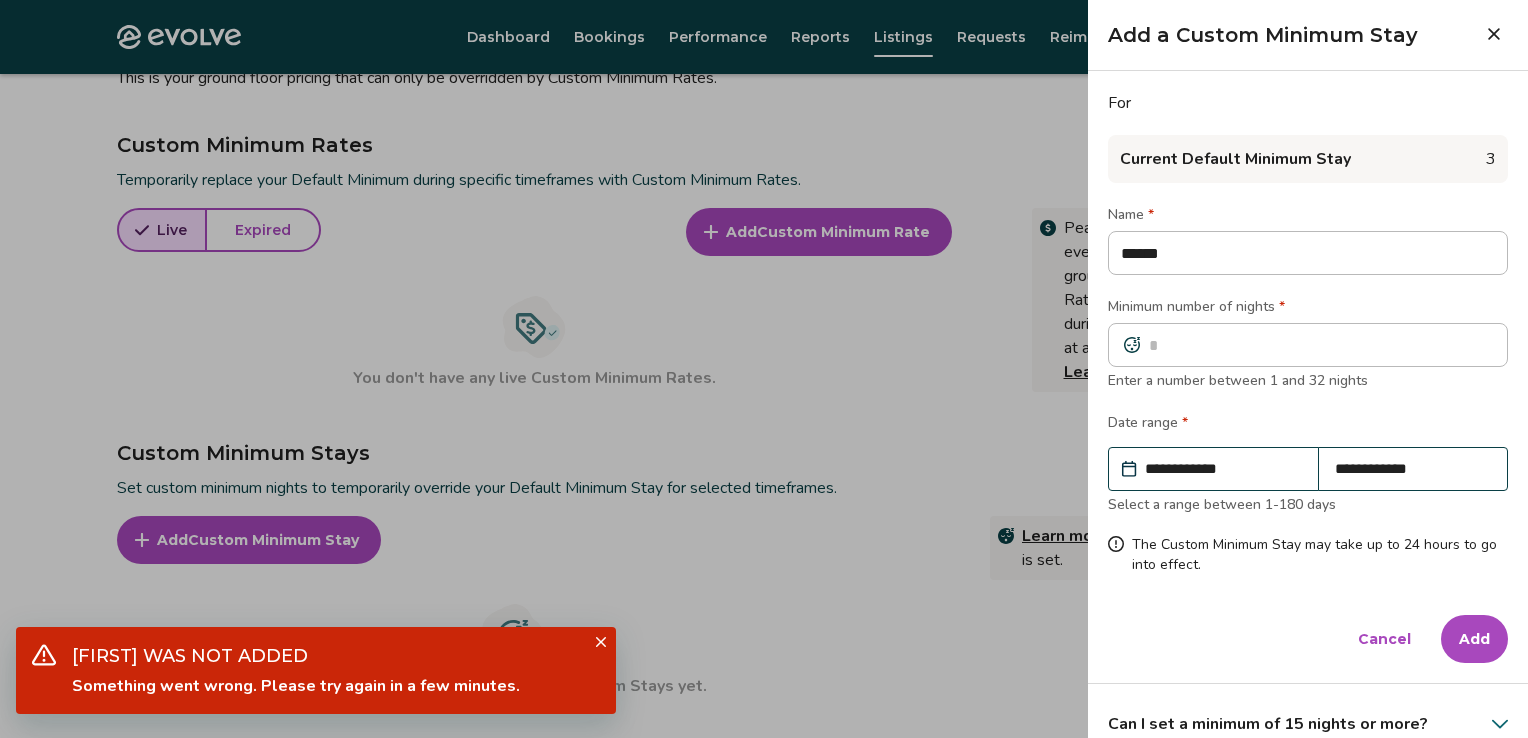 click 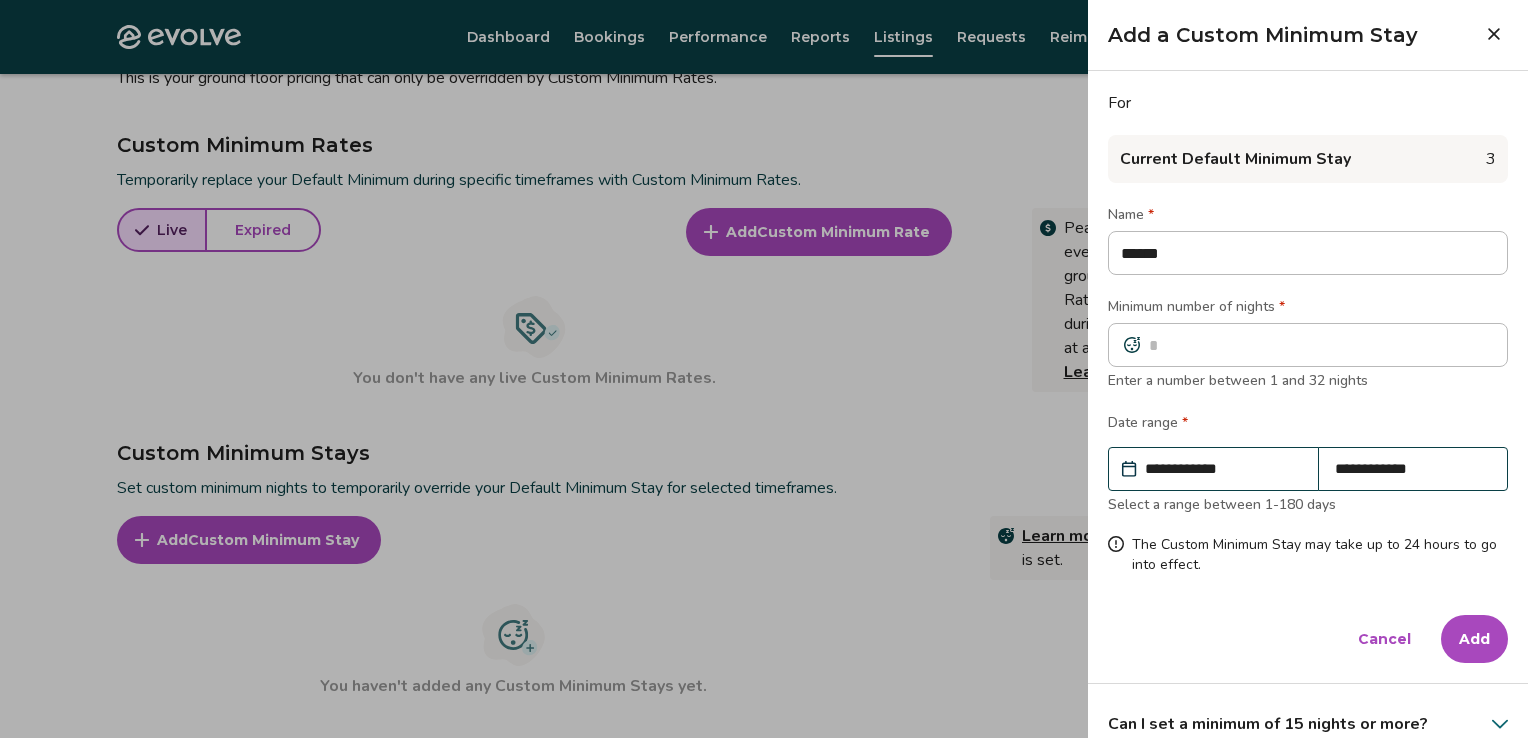 click on "**********" at bounding box center [1223, 469] 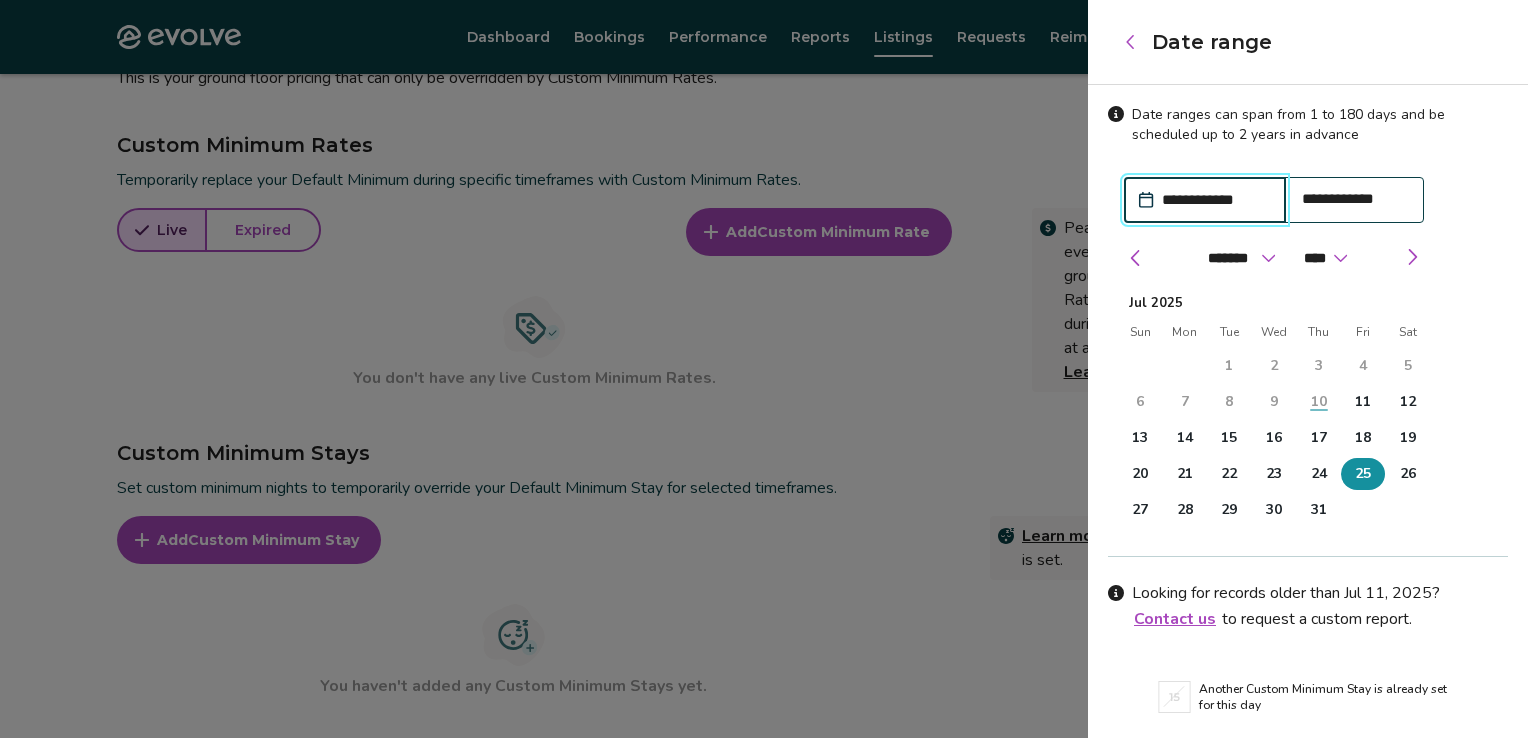 drag, startPoint x: 1160, startPoint y: 474, endPoint x: 1356, endPoint y: 472, distance: 196.01021 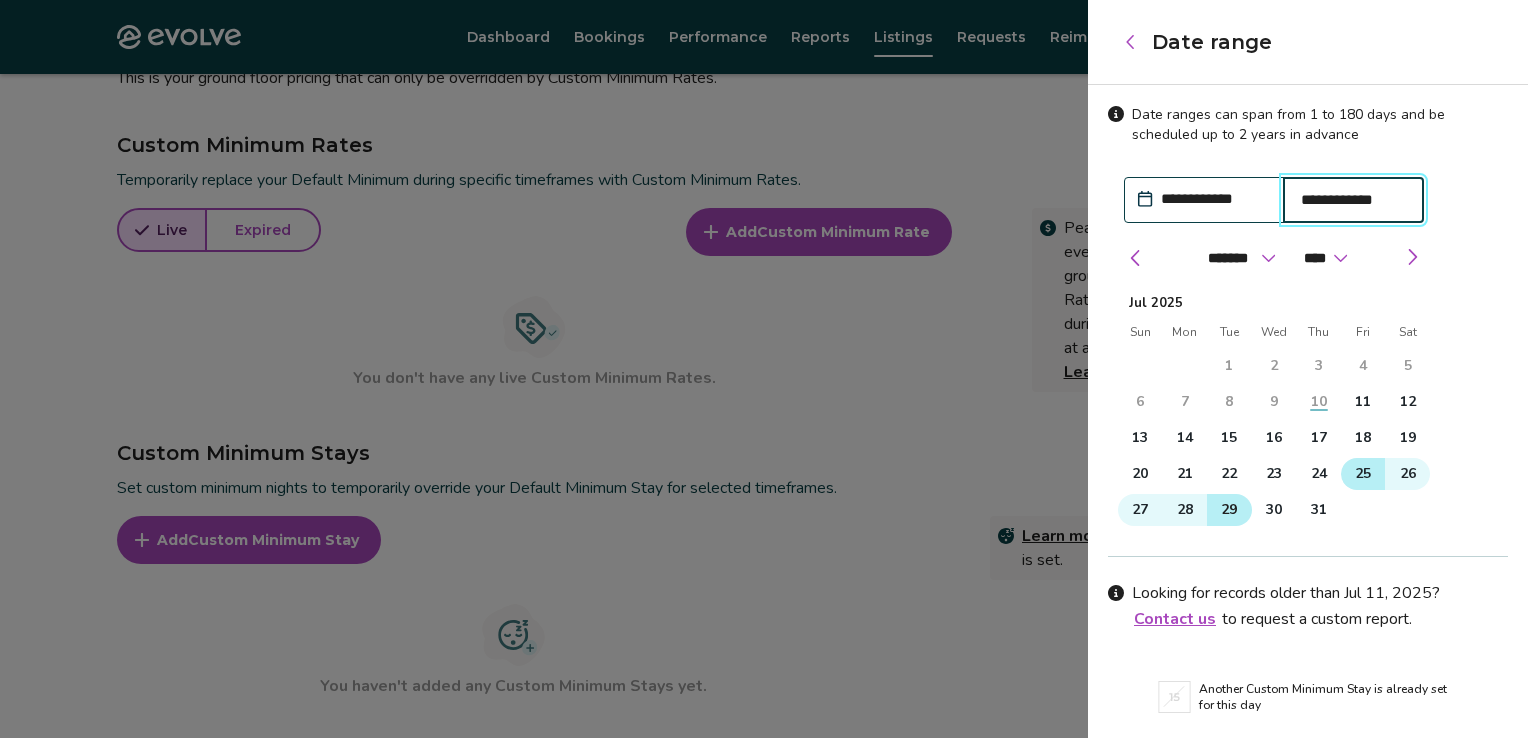 click on "29" at bounding box center (1229, 510) 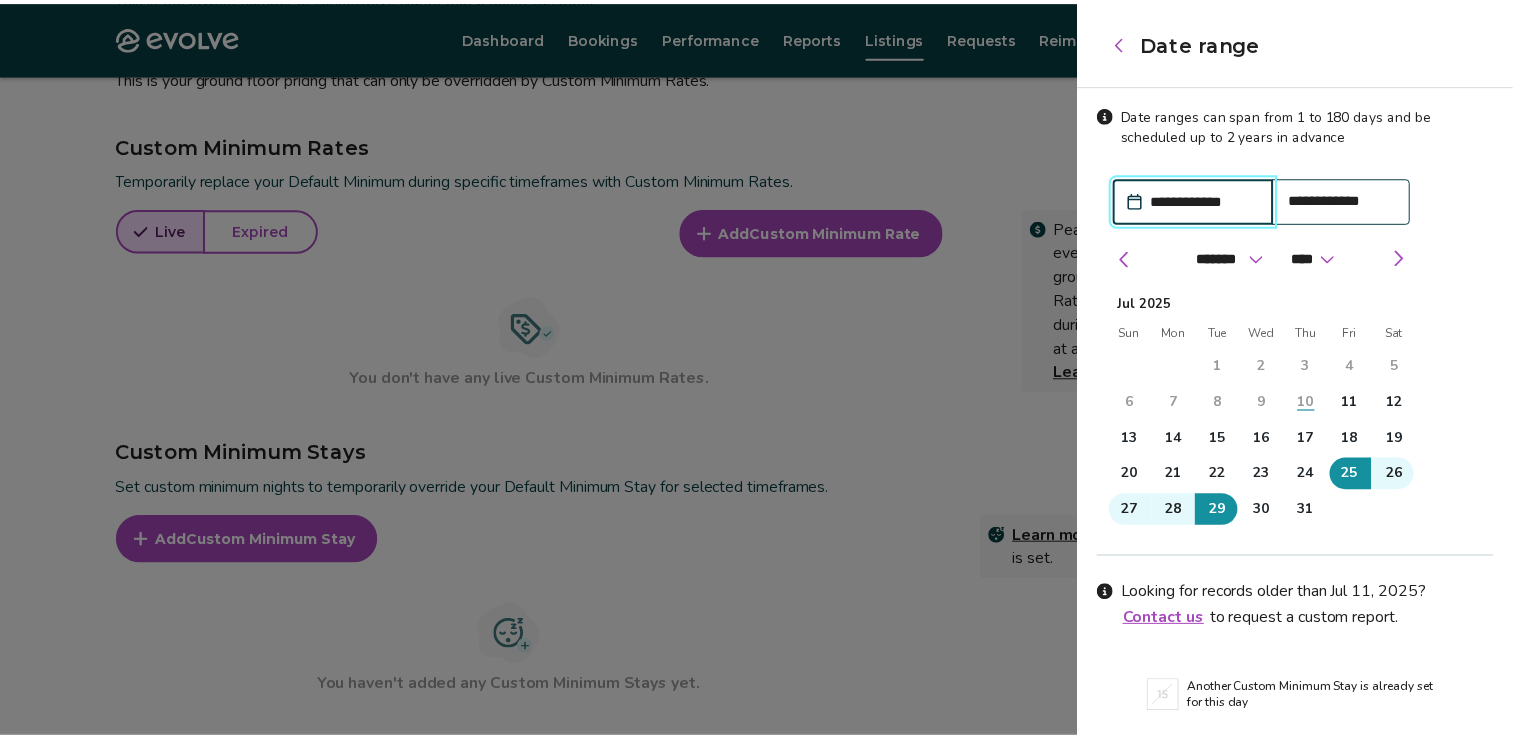 scroll, scrollTop: 64, scrollLeft: 0, axis: vertical 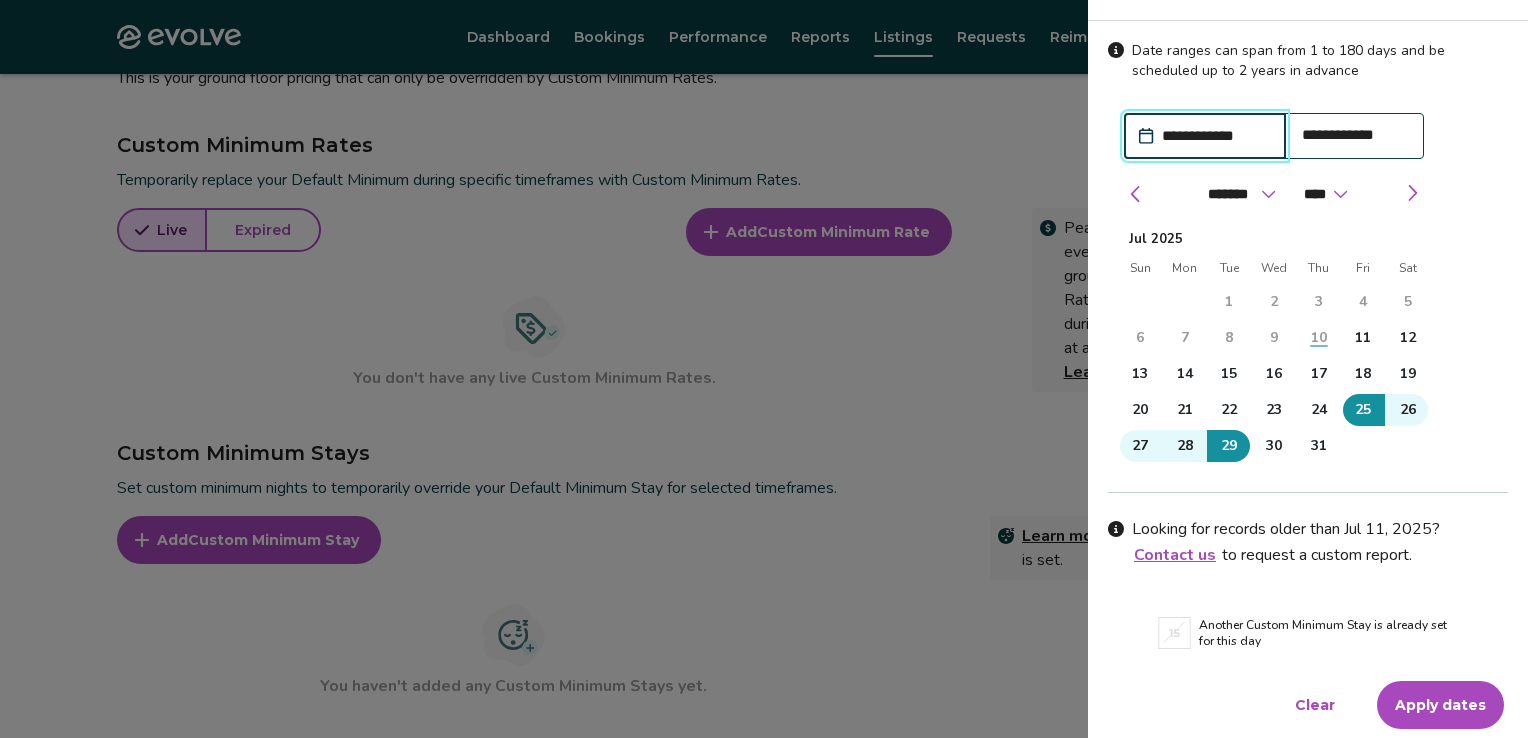 click on "Apply dates" at bounding box center (1440, 705) 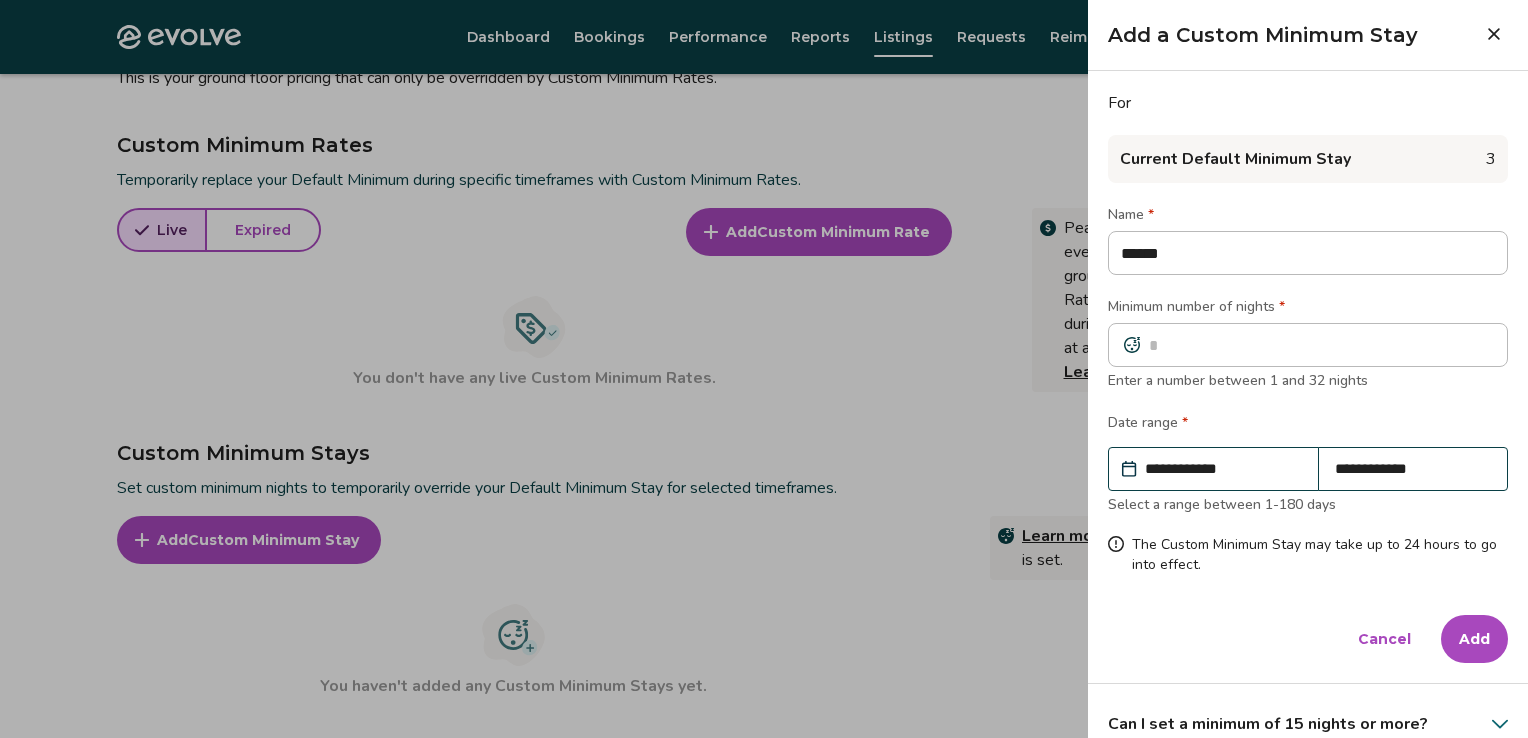 click on "Add" at bounding box center (1474, 639) 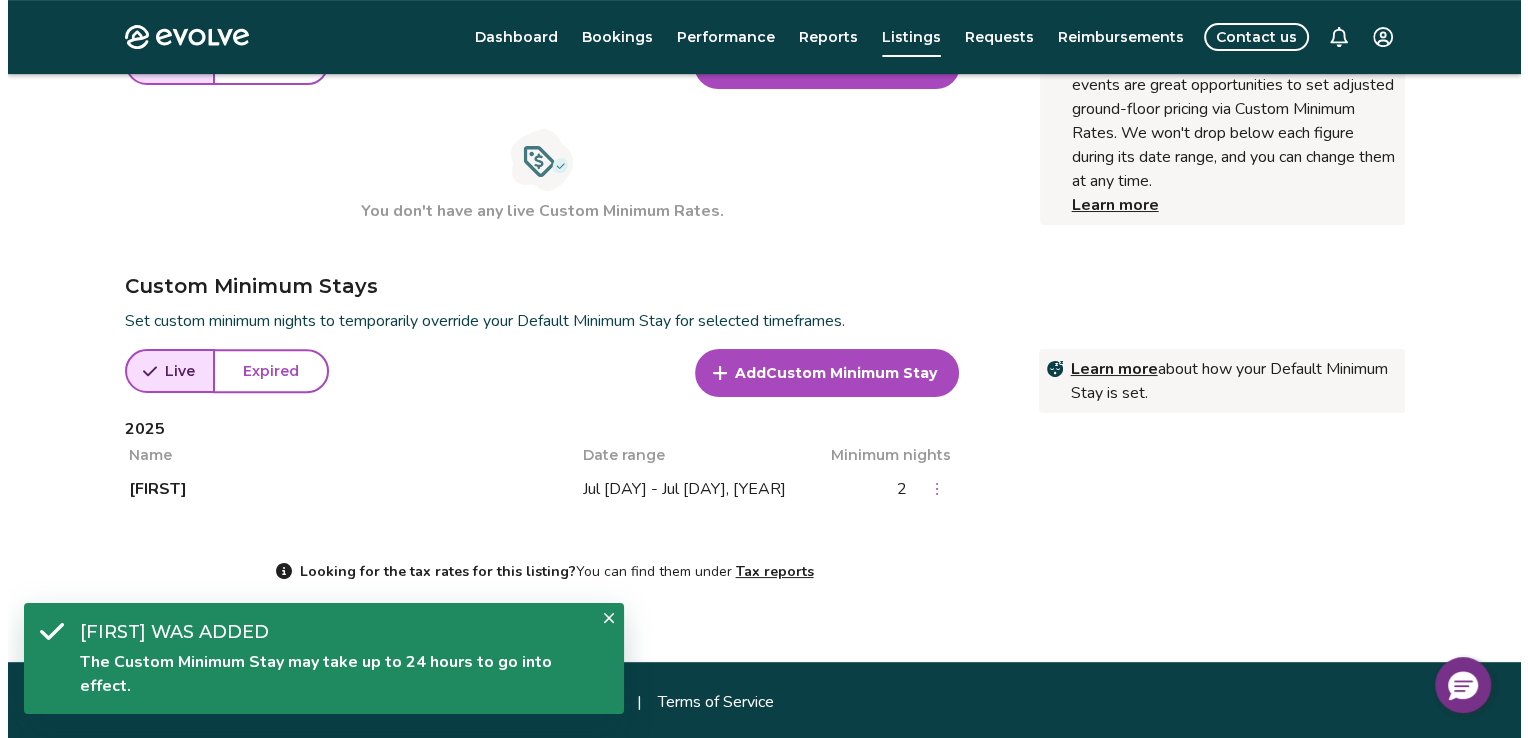 scroll, scrollTop: 833, scrollLeft: 0, axis: vertical 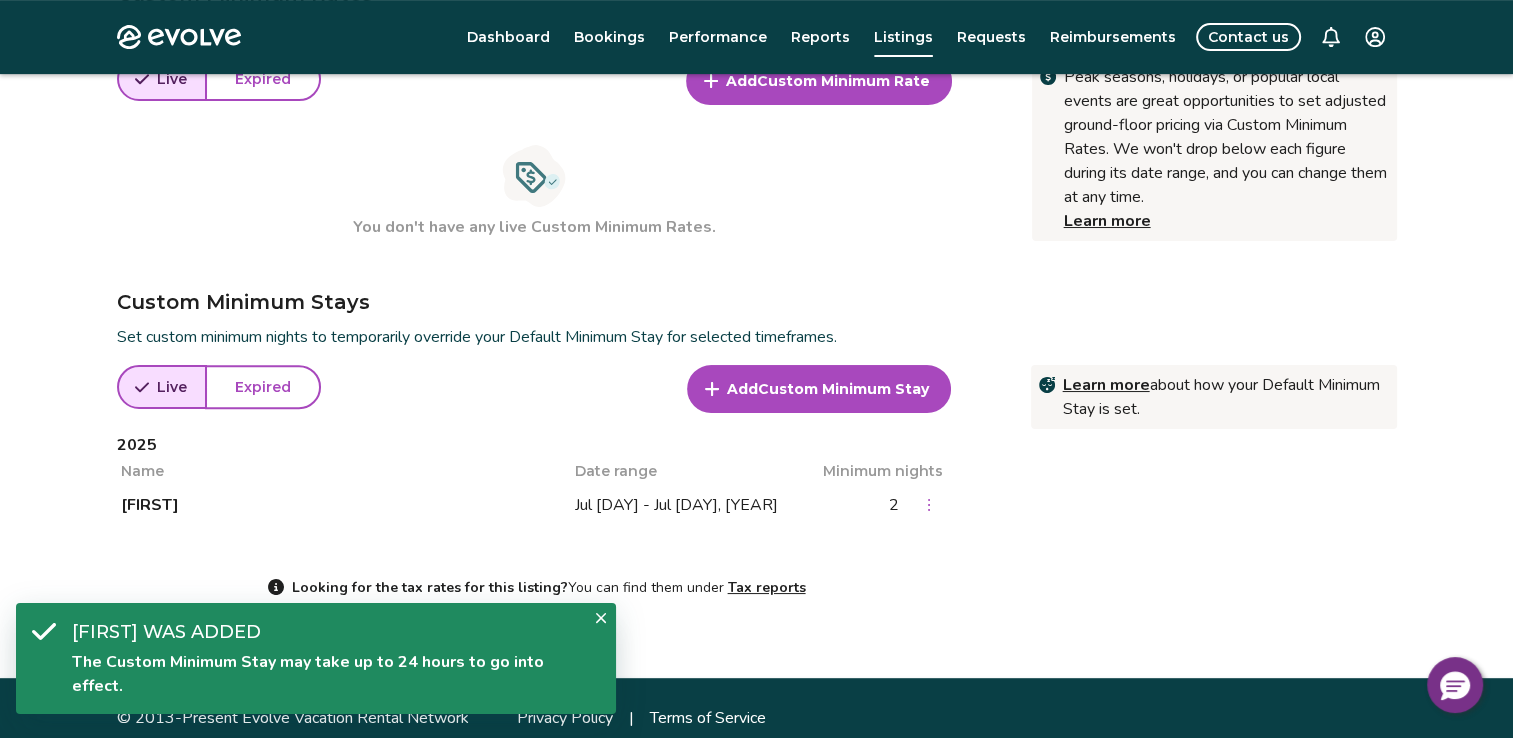 click on "Custom Minimum Stay" at bounding box center (843, 389) 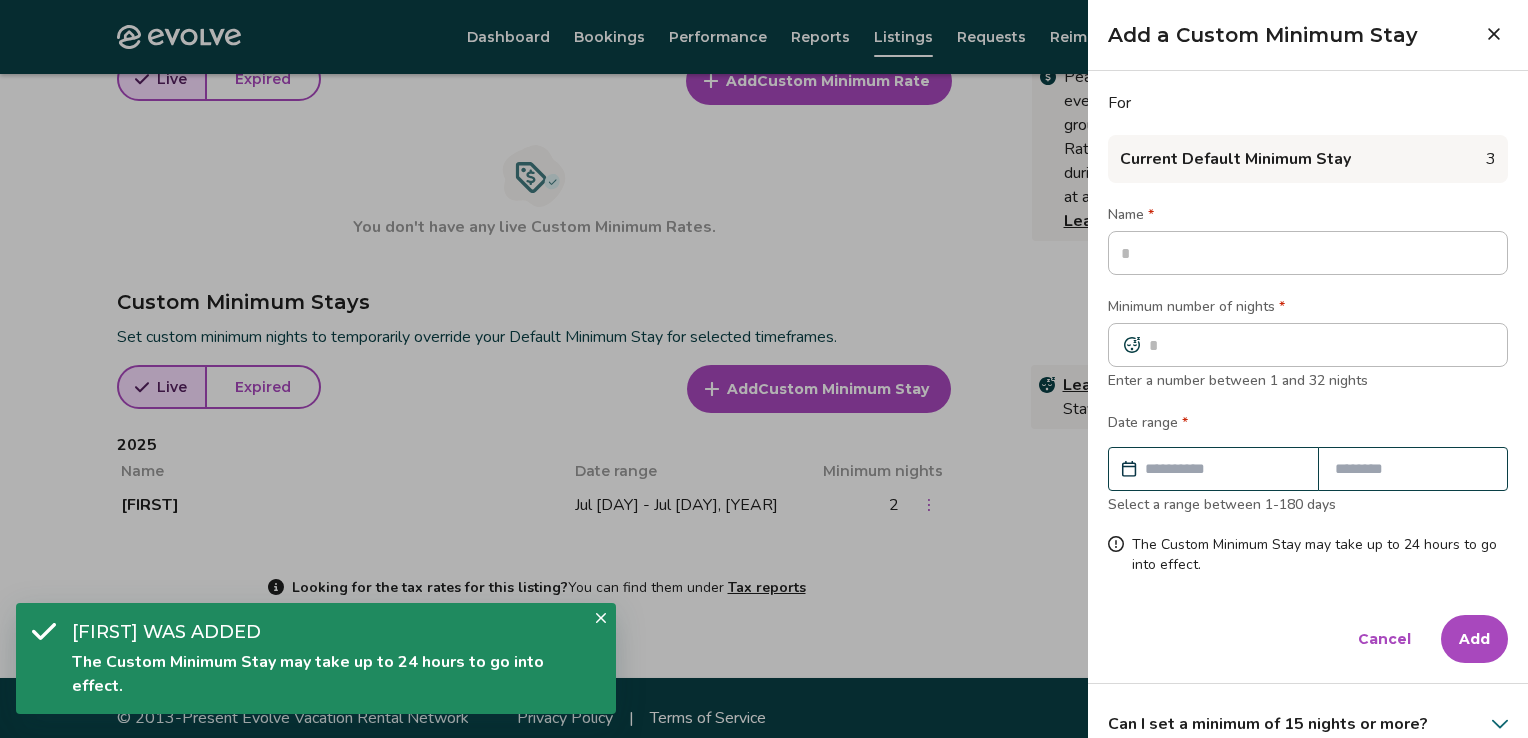 click at bounding box center (1308, 253) 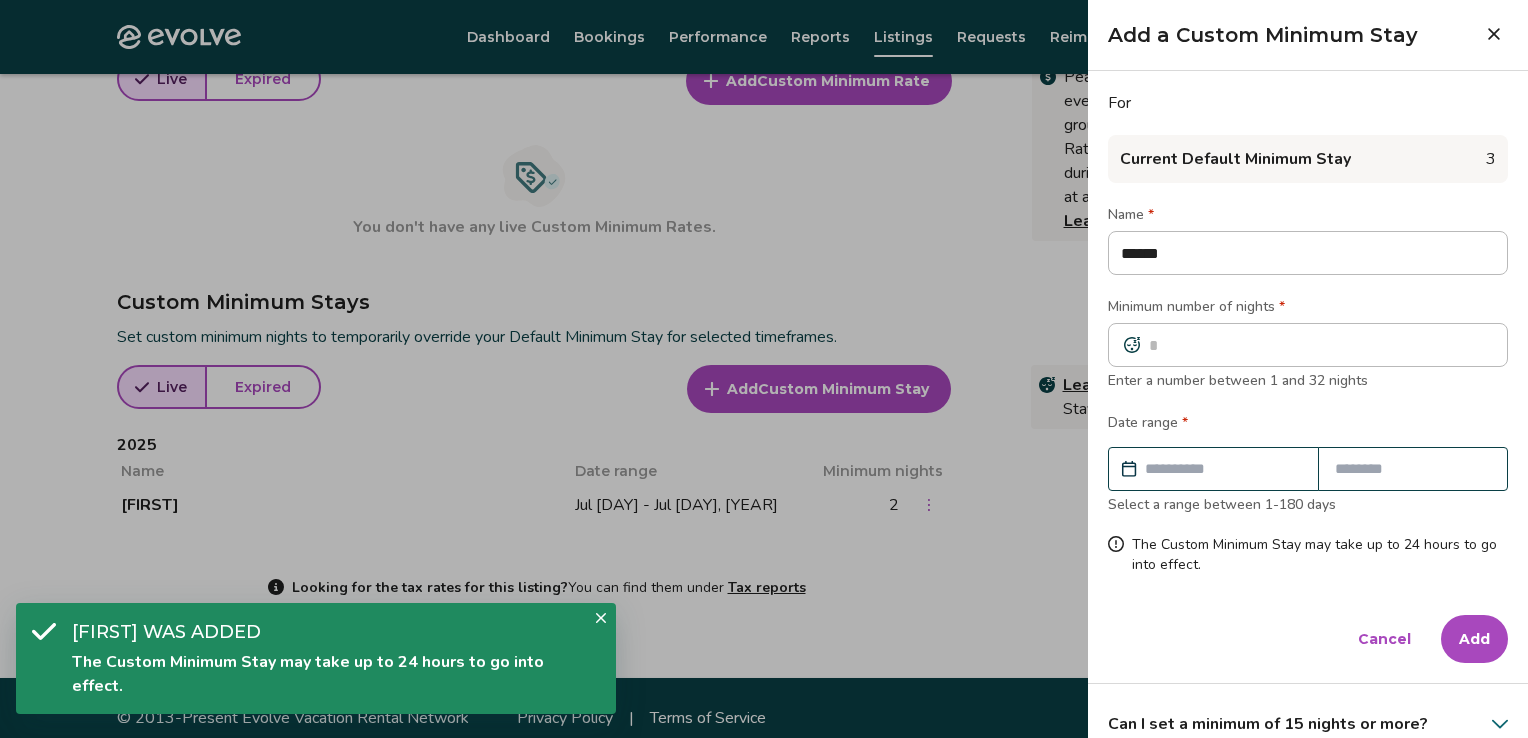 type on "******" 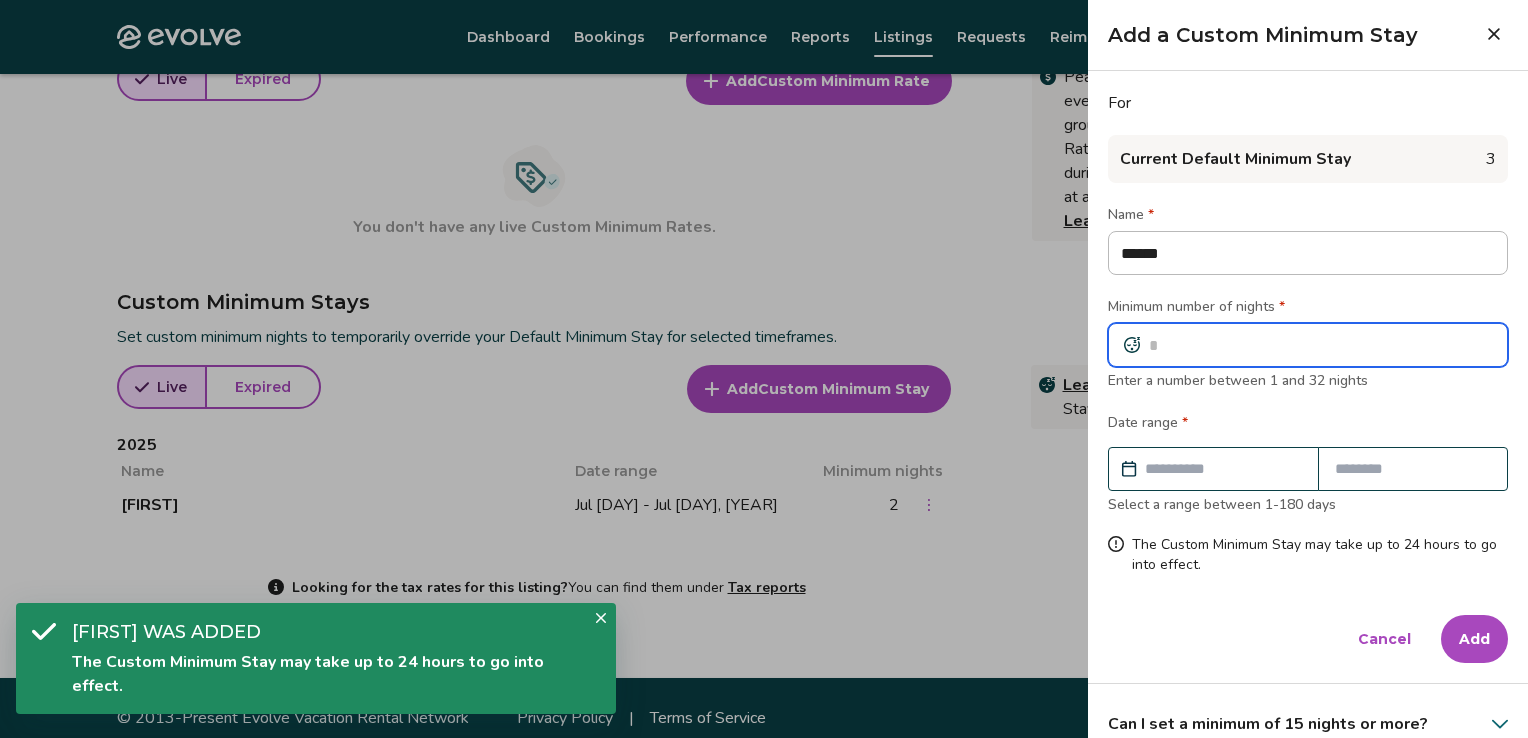click at bounding box center (1308, 345) 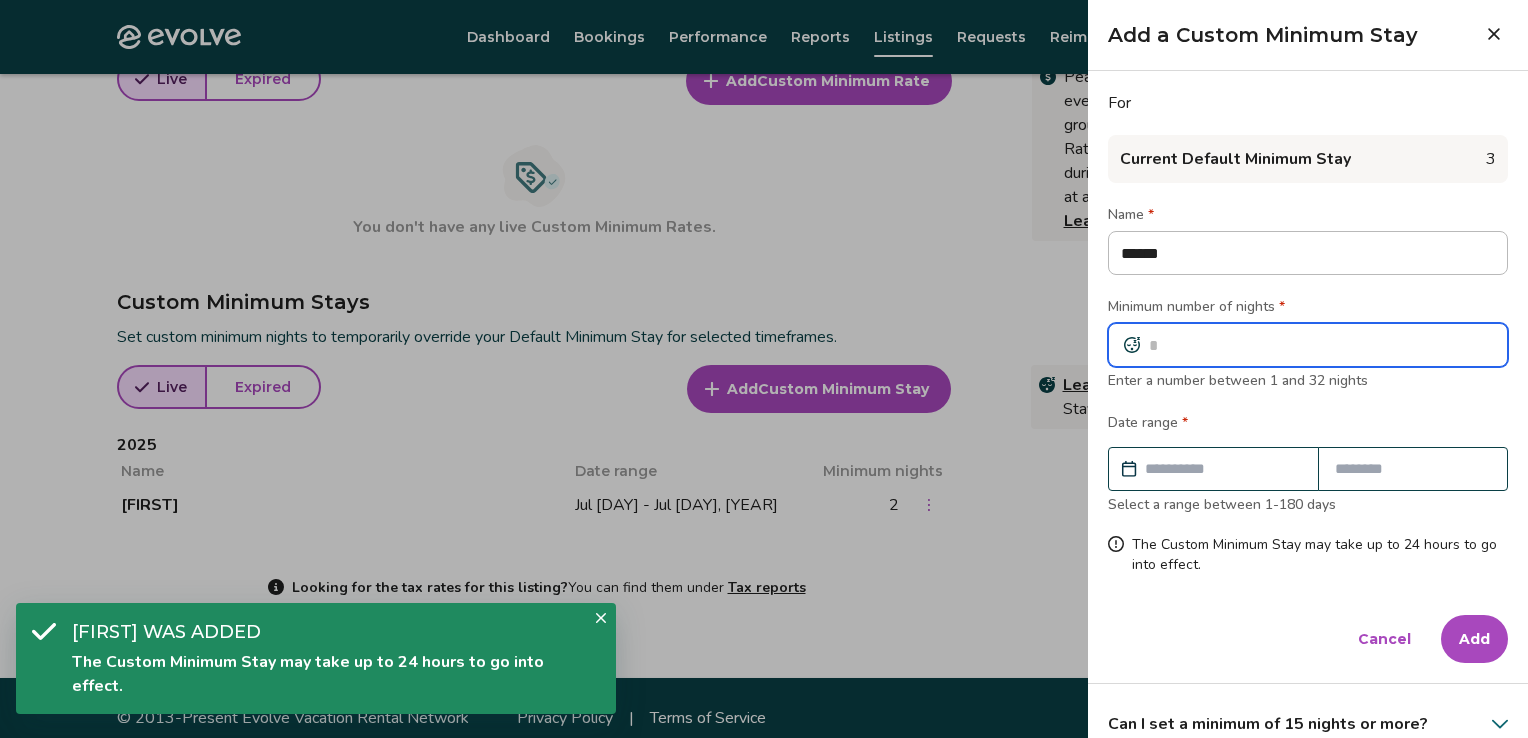 type on "*" 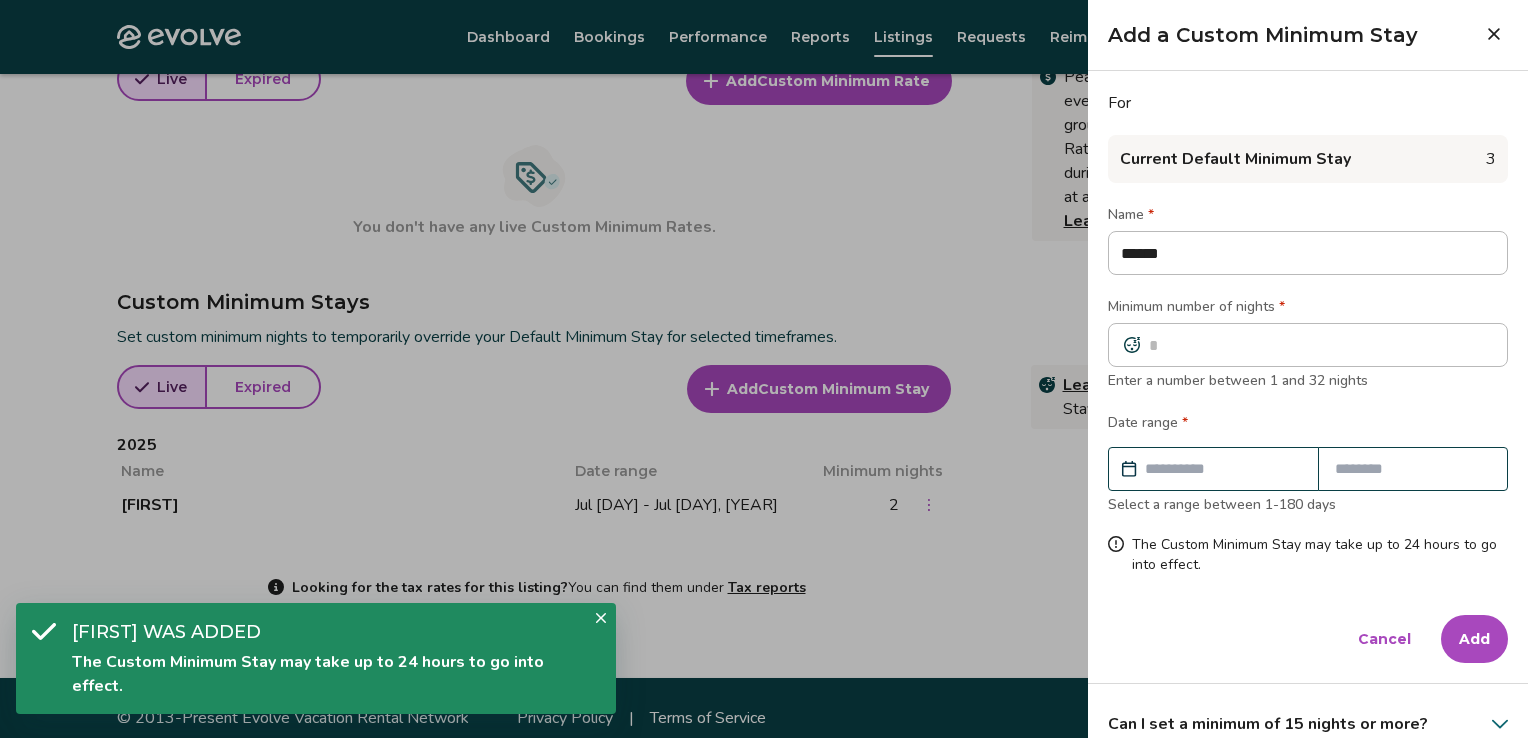 click at bounding box center [1223, 469] 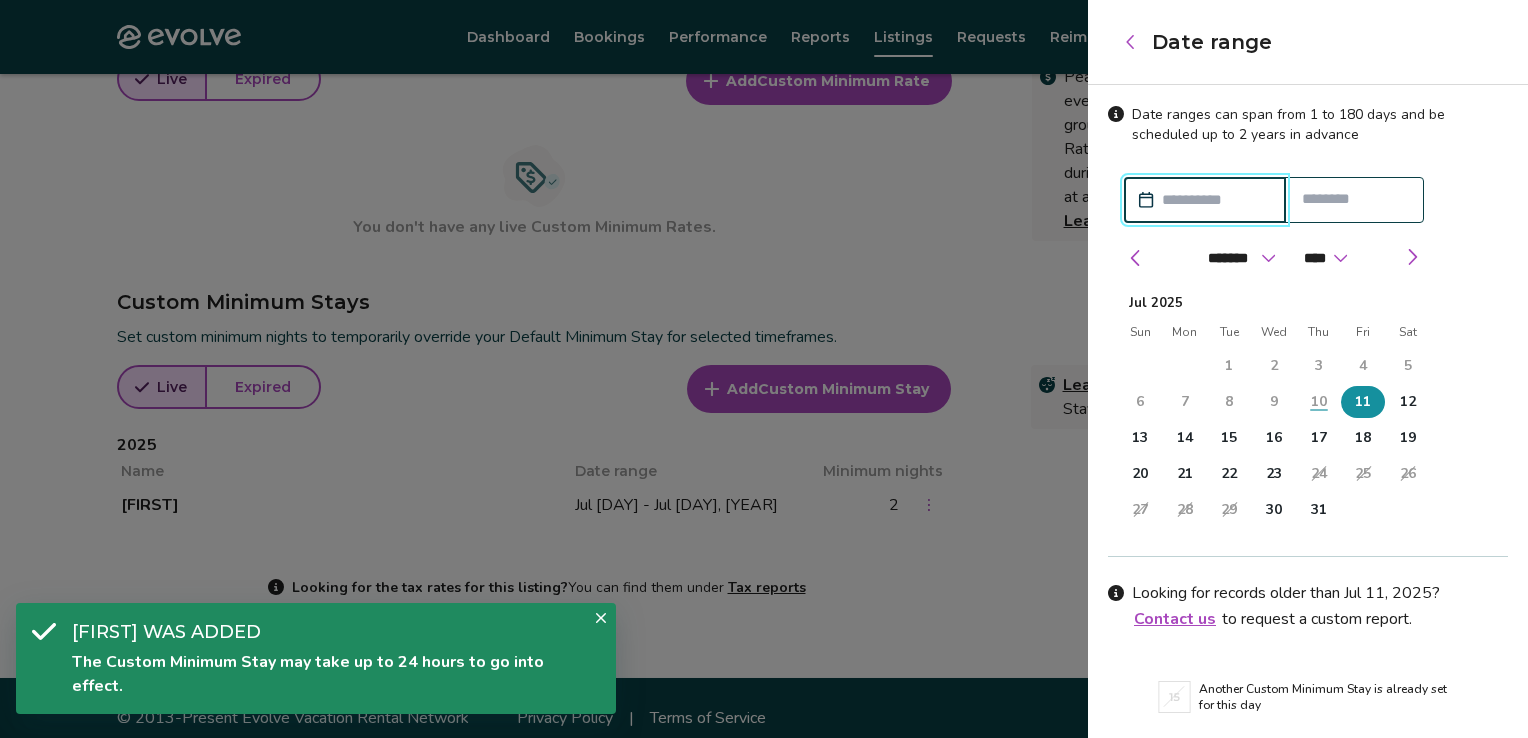 click on "11" at bounding box center [1363, 402] 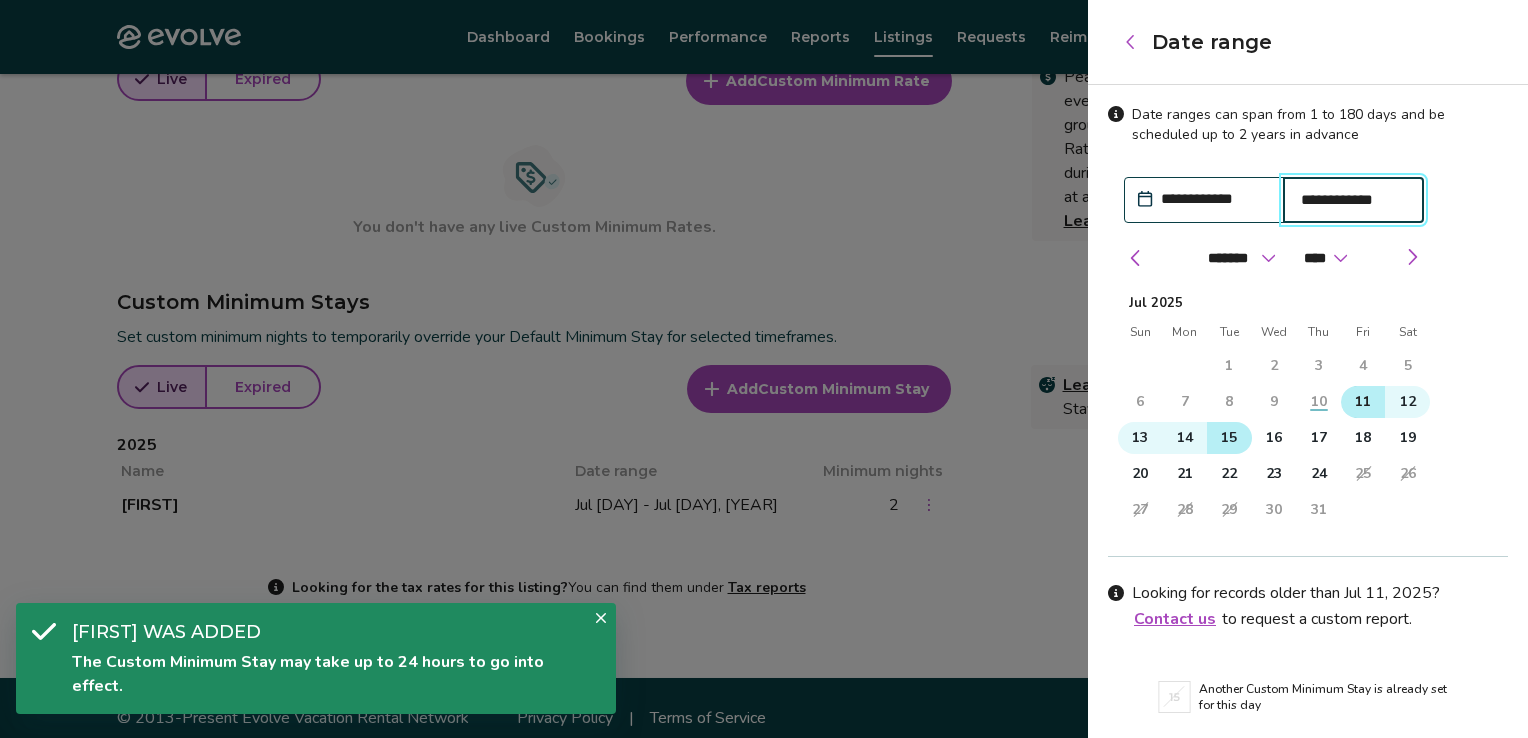 click on "15" at bounding box center [1229, 438] 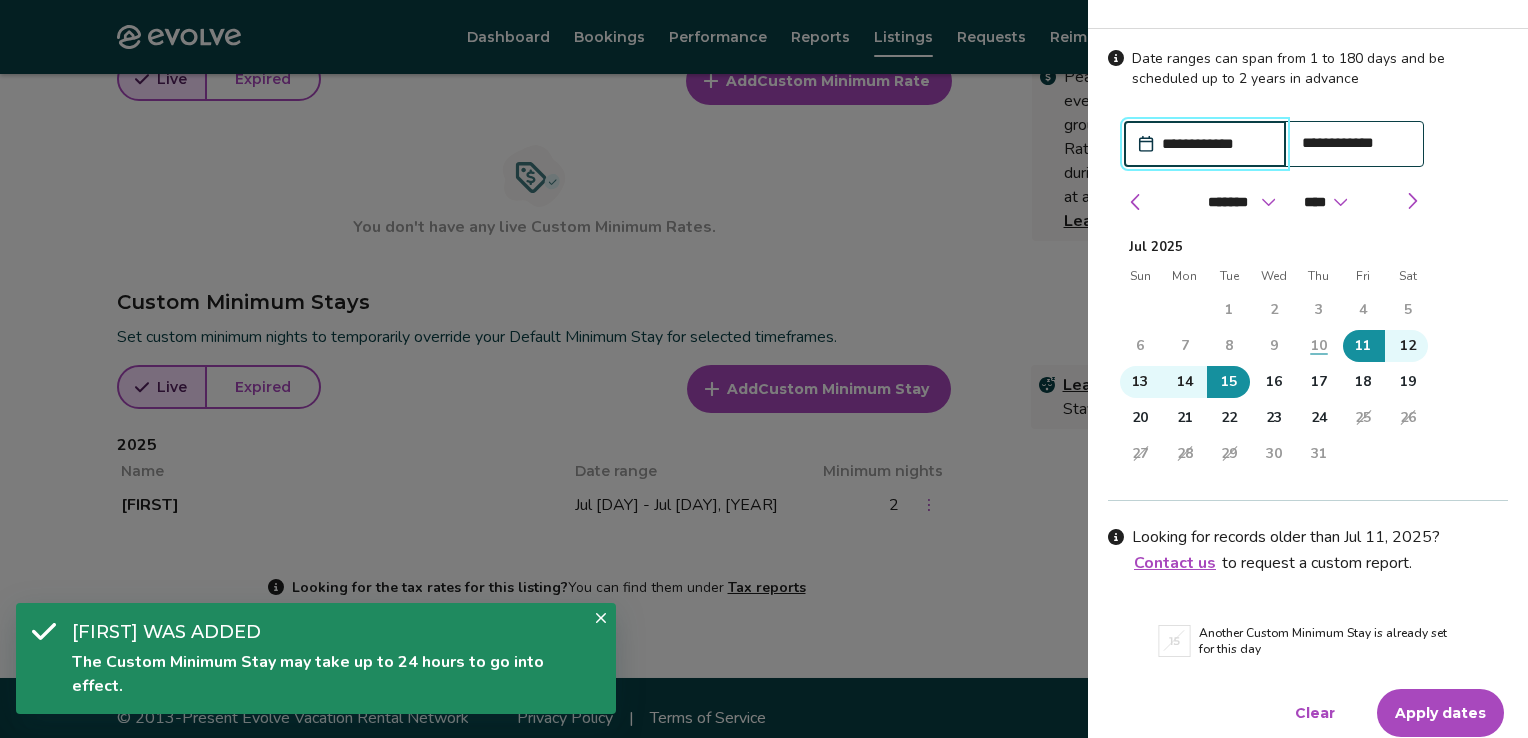scroll, scrollTop: 64, scrollLeft: 0, axis: vertical 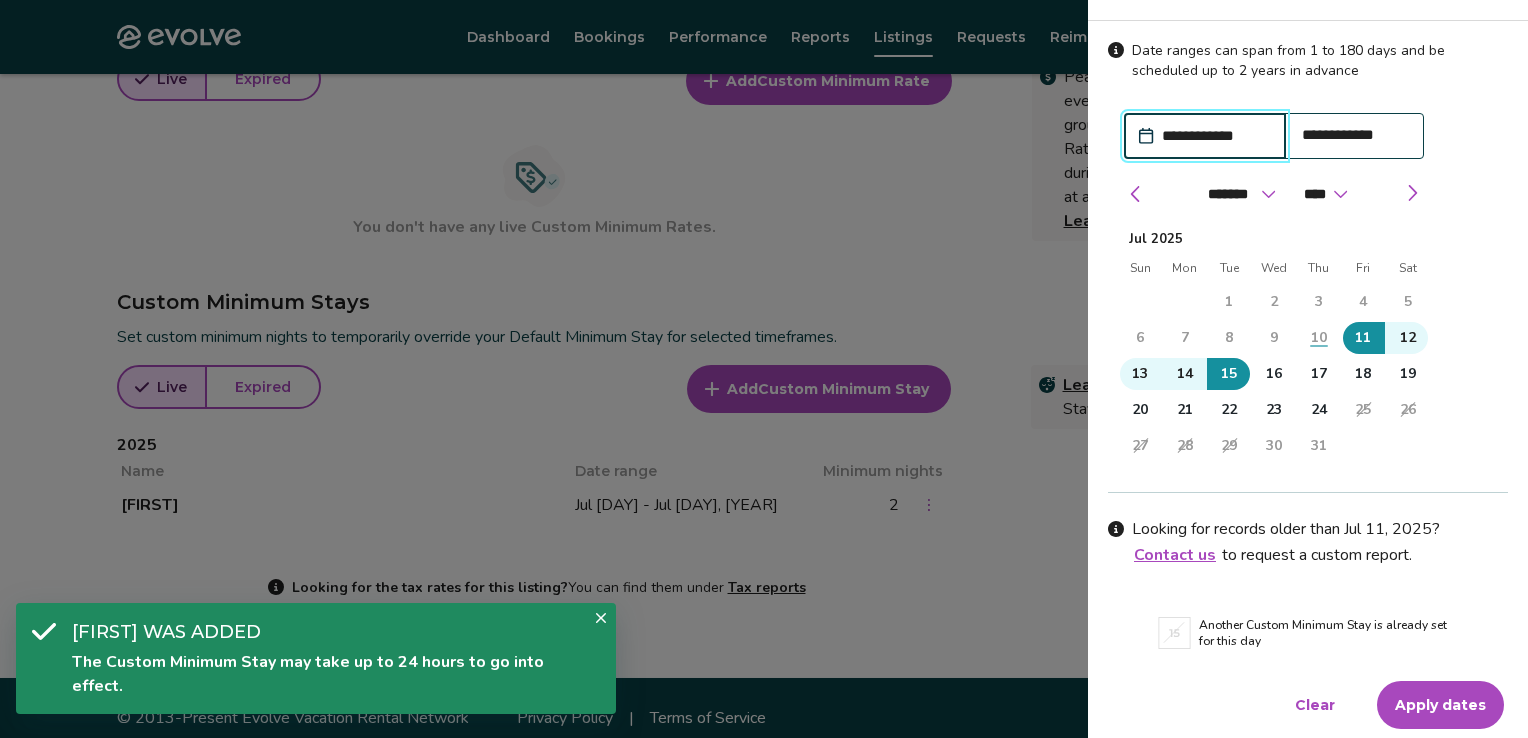 click on "Apply dates" at bounding box center [1440, 705] 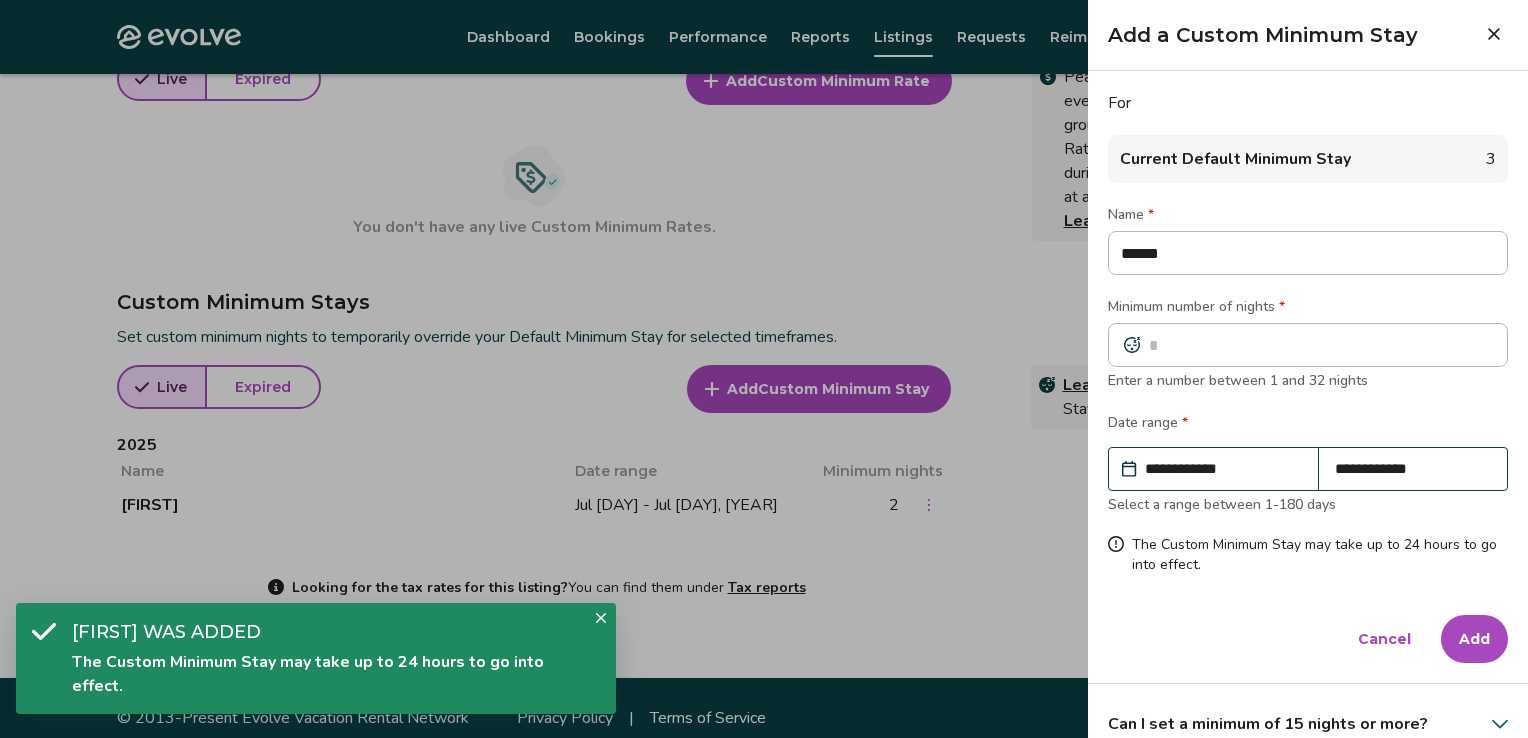 click on "Add" at bounding box center (1474, 639) 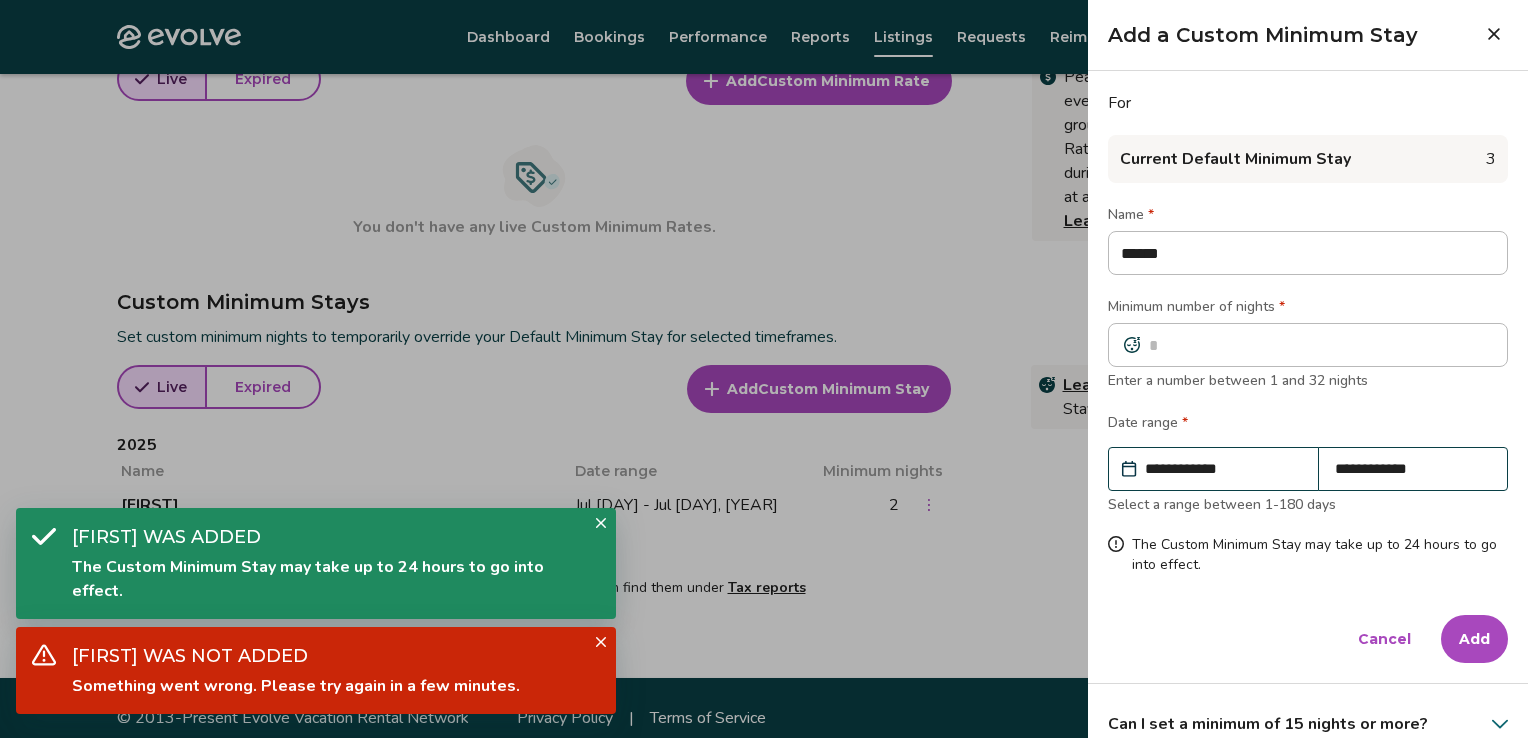 click on "**********" at bounding box center (1223, 469) 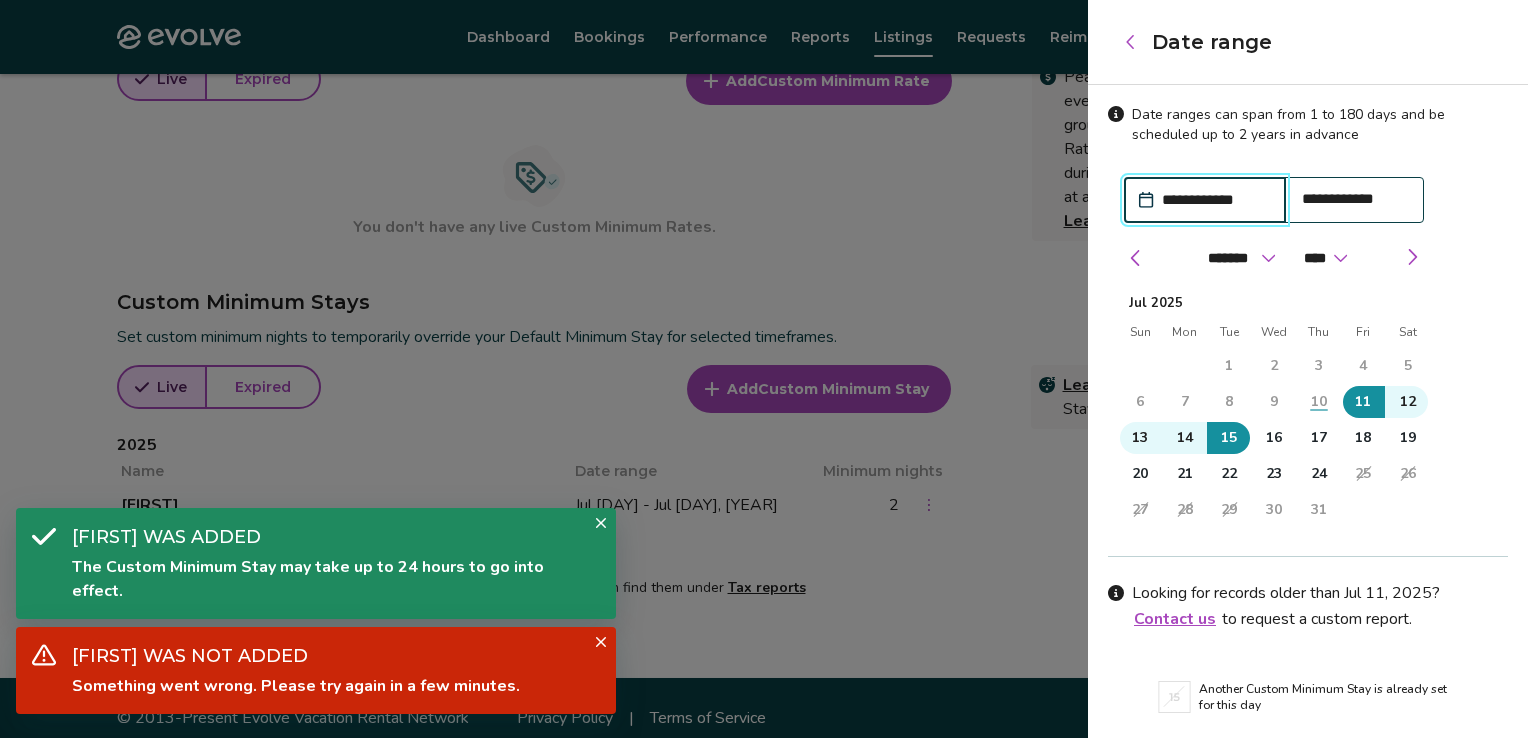 drag, startPoint x: 1291, startPoint y: 476, endPoint x: 1448, endPoint y: 516, distance: 162.01543 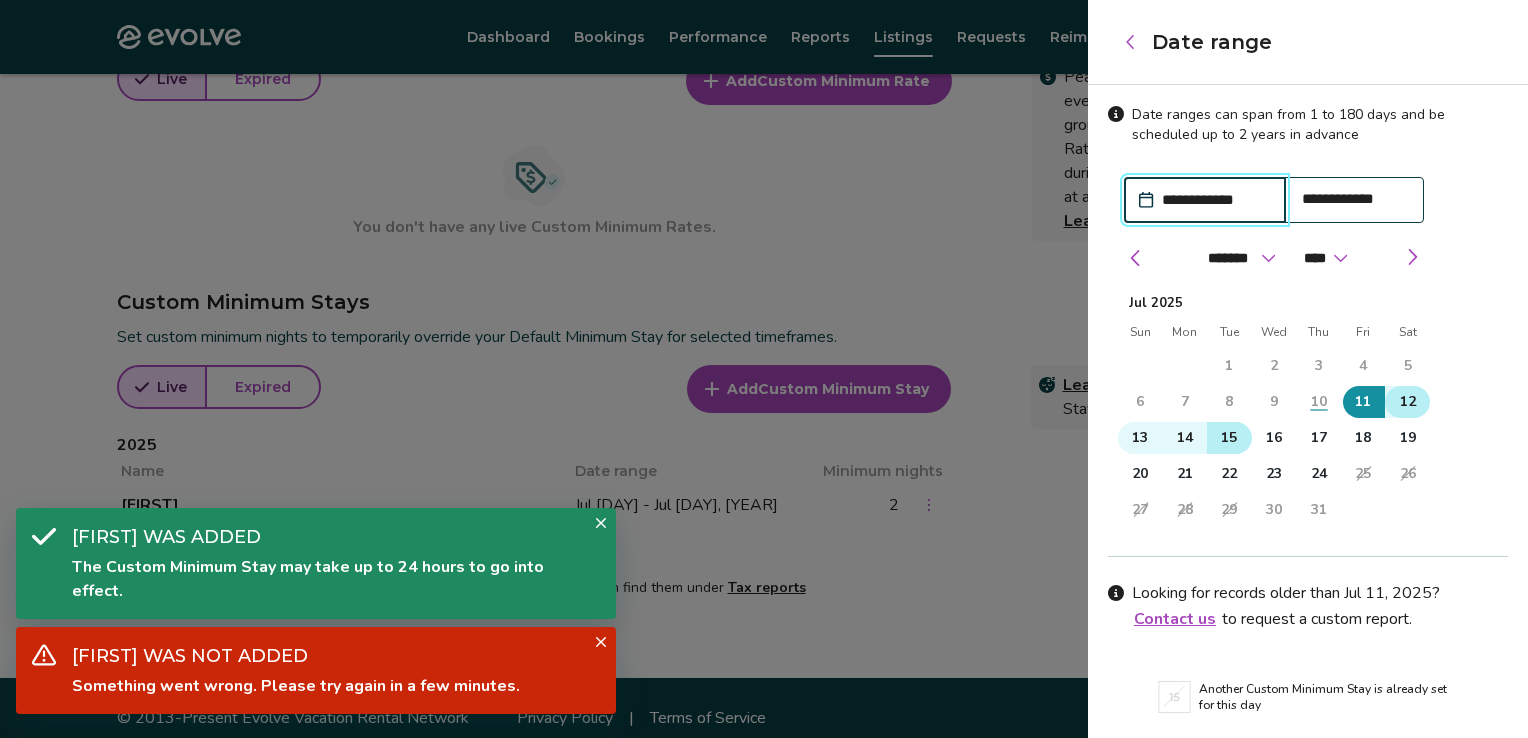 click on "12" at bounding box center (1408, 402) 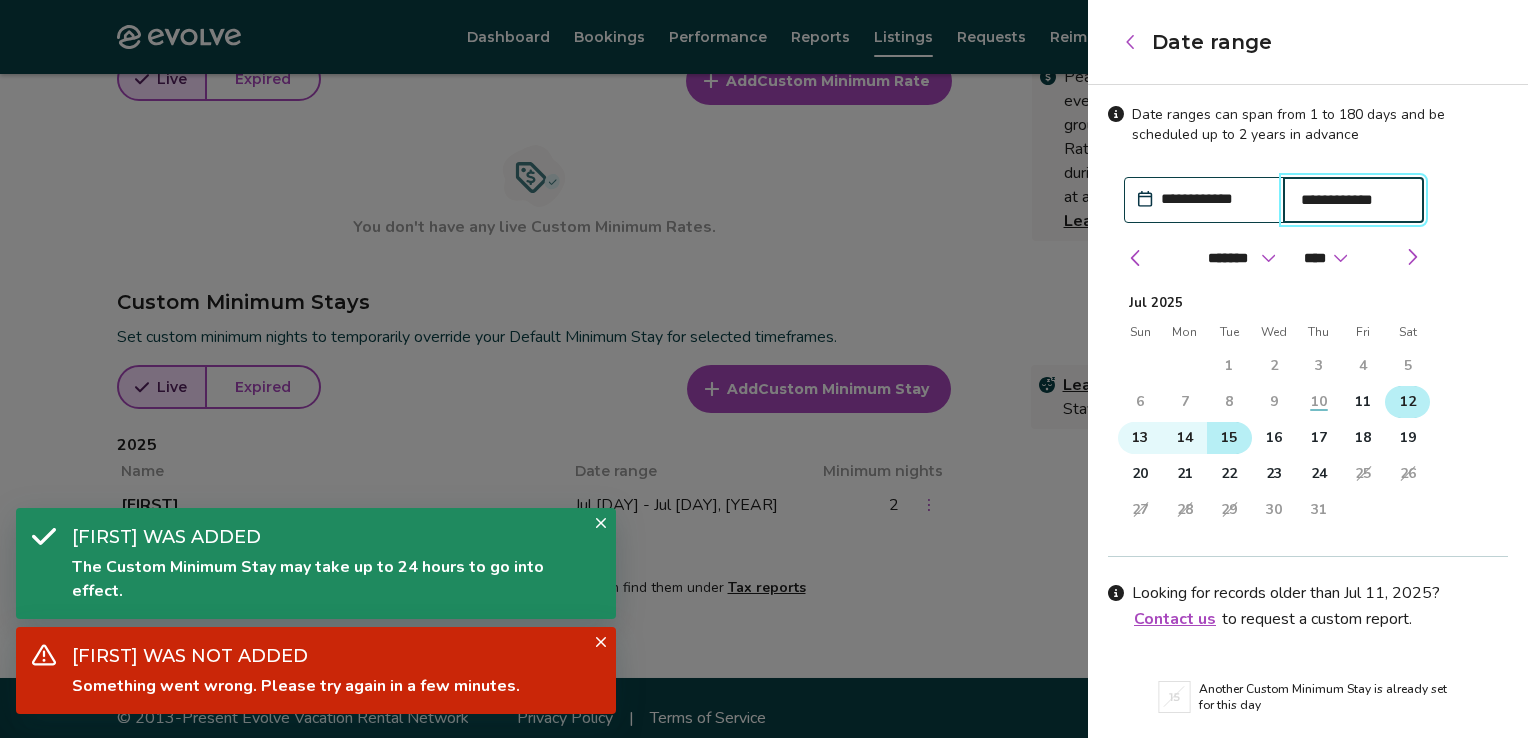 click on "15" at bounding box center (1229, 438) 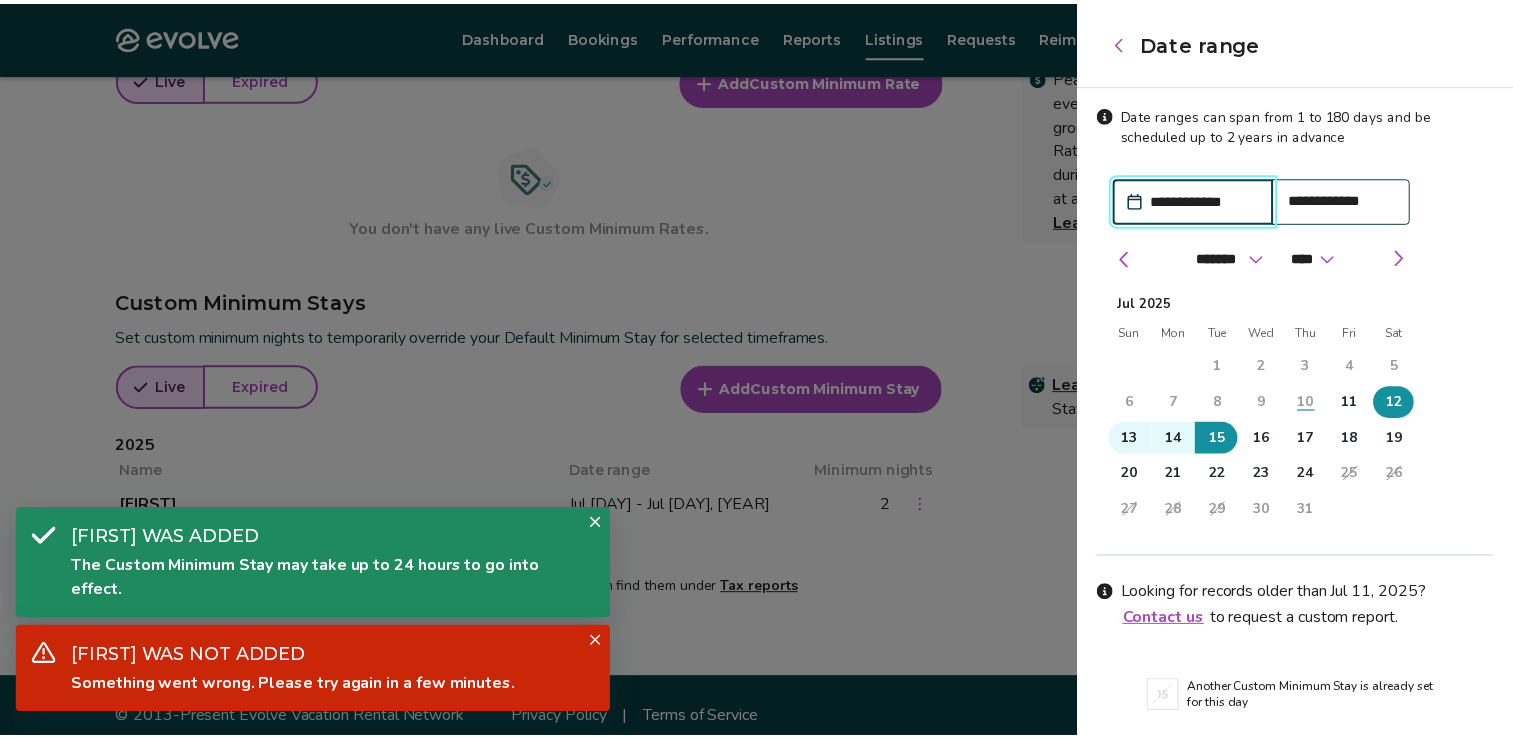 scroll, scrollTop: 64, scrollLeft: 0, axis: vertical 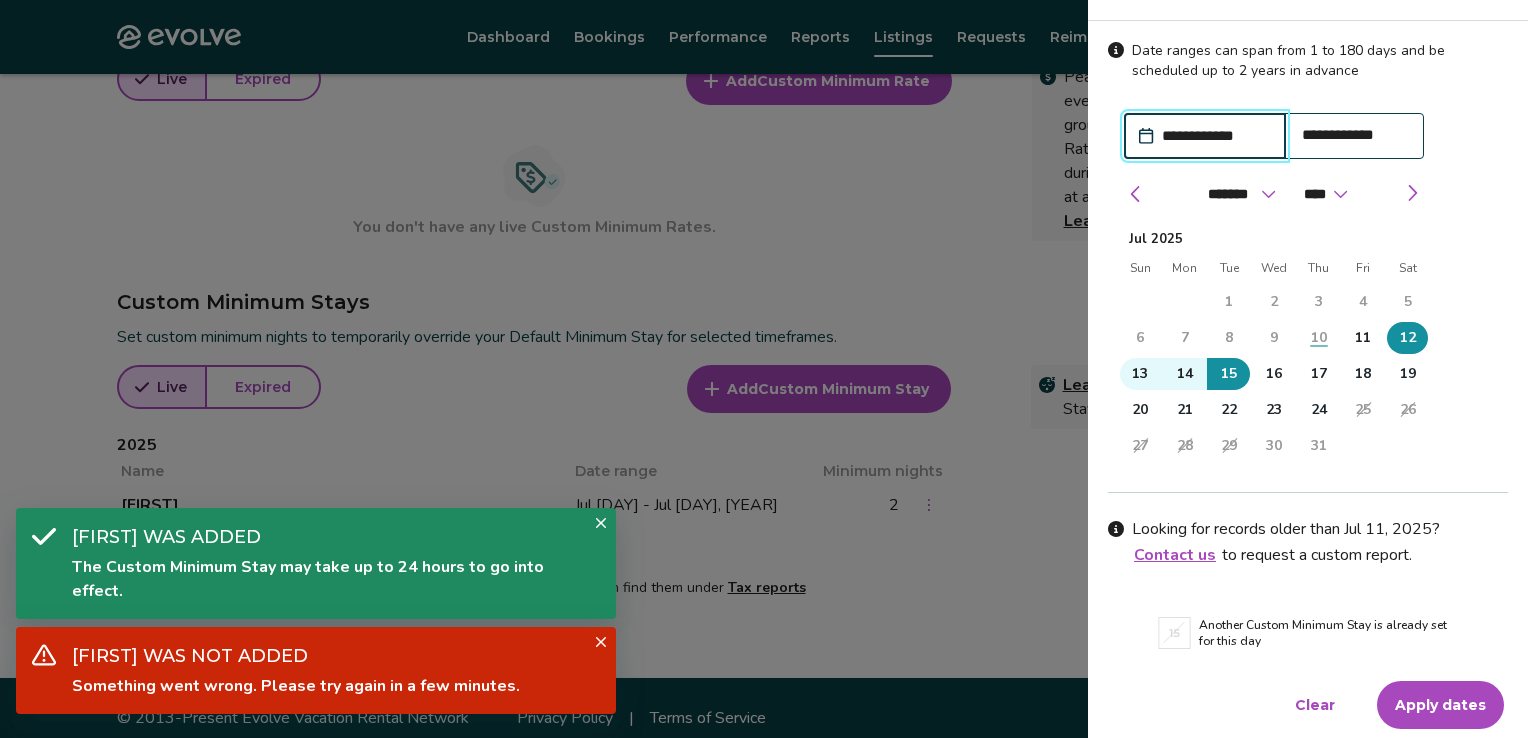 click on "Apply dates" at bounding box center [1440, 705] 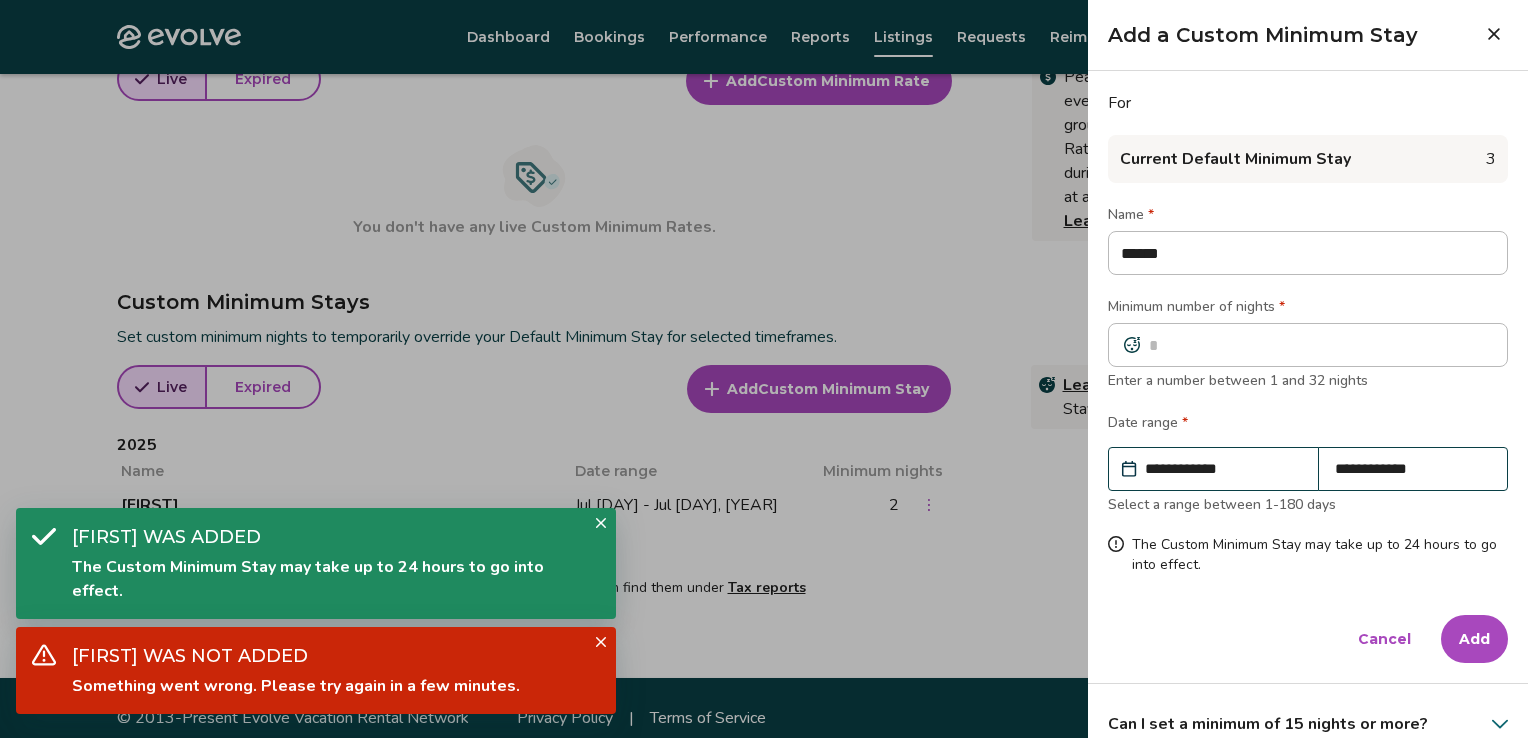 click on "Add" at bounding box center (1474, 639) 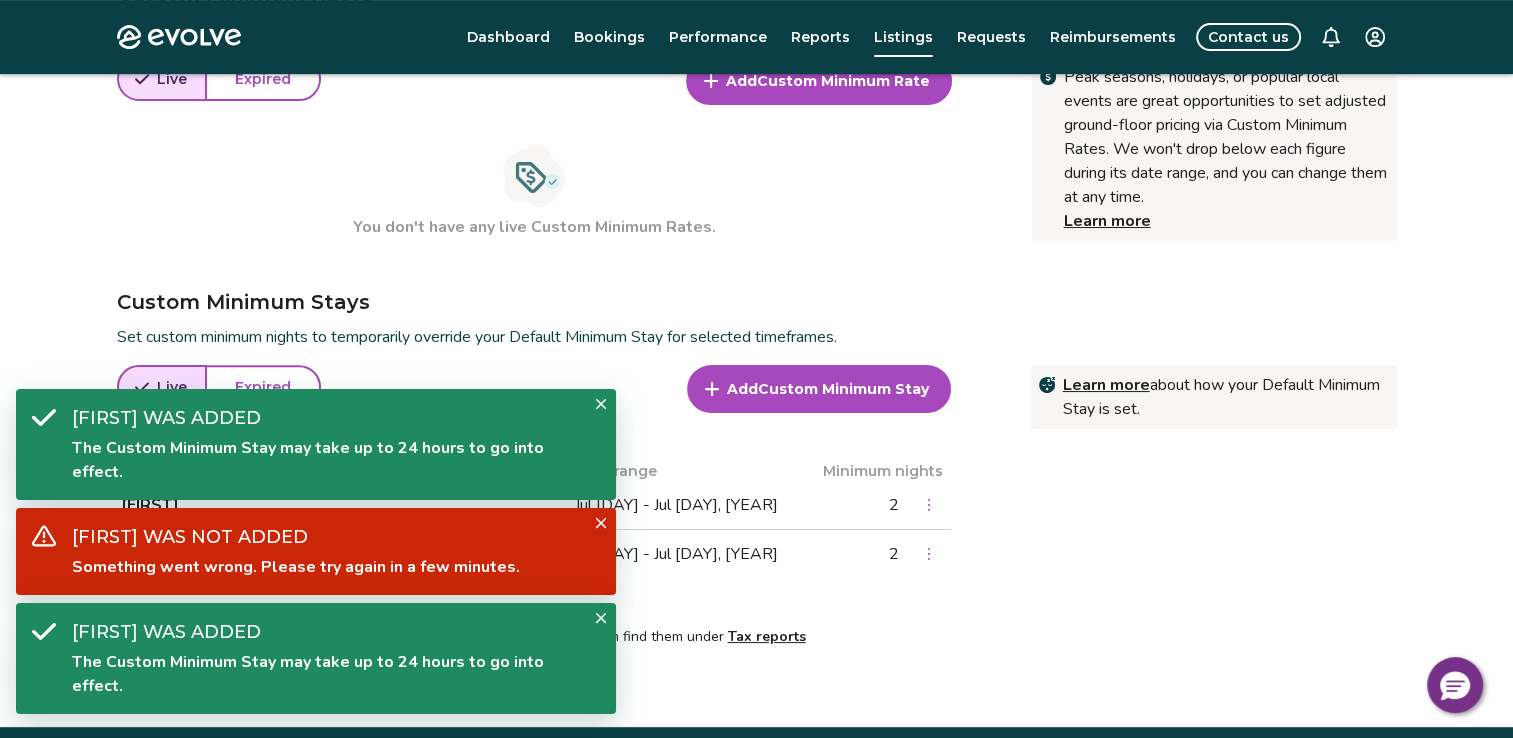 click 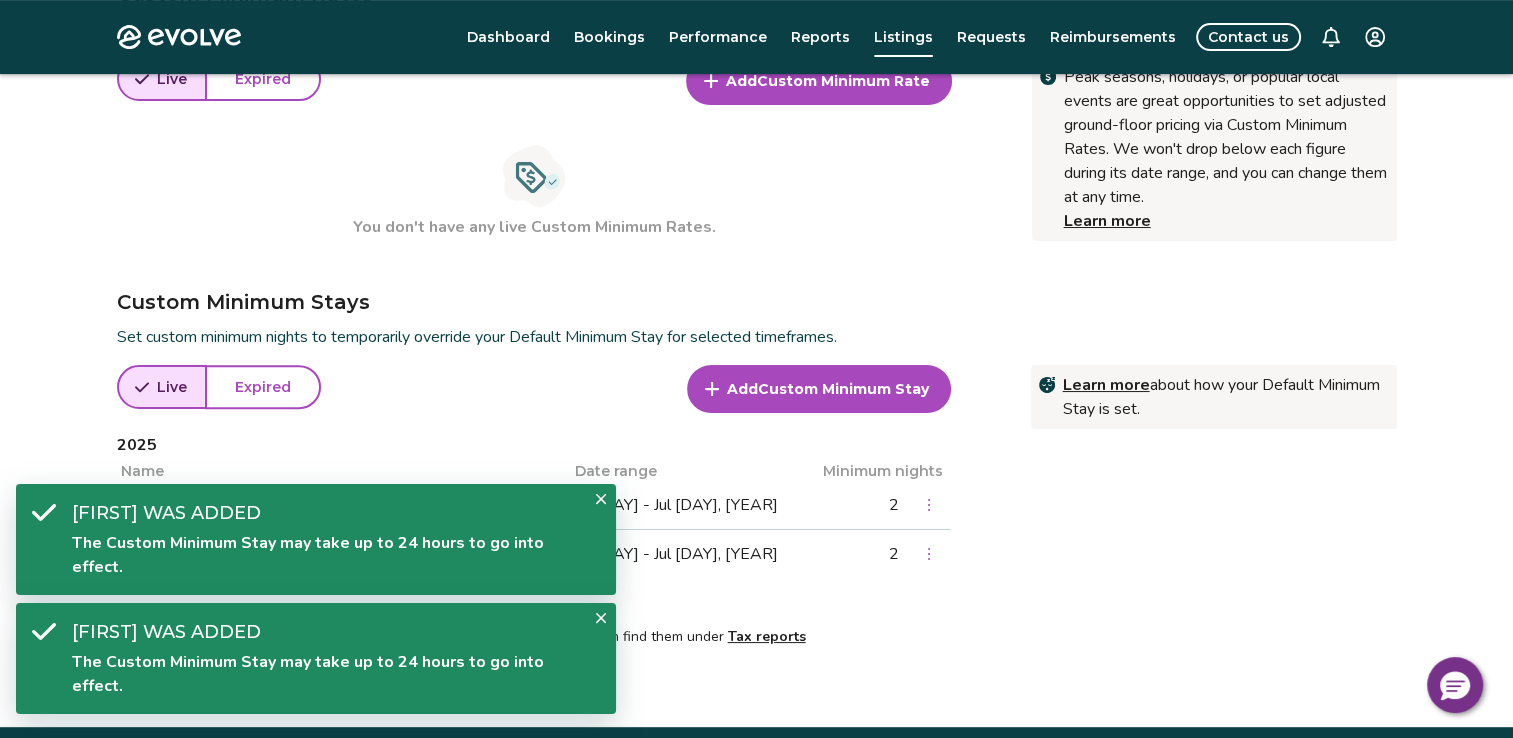scroll, scrollTop: 898, scrollLeft: 0, axis: vertical 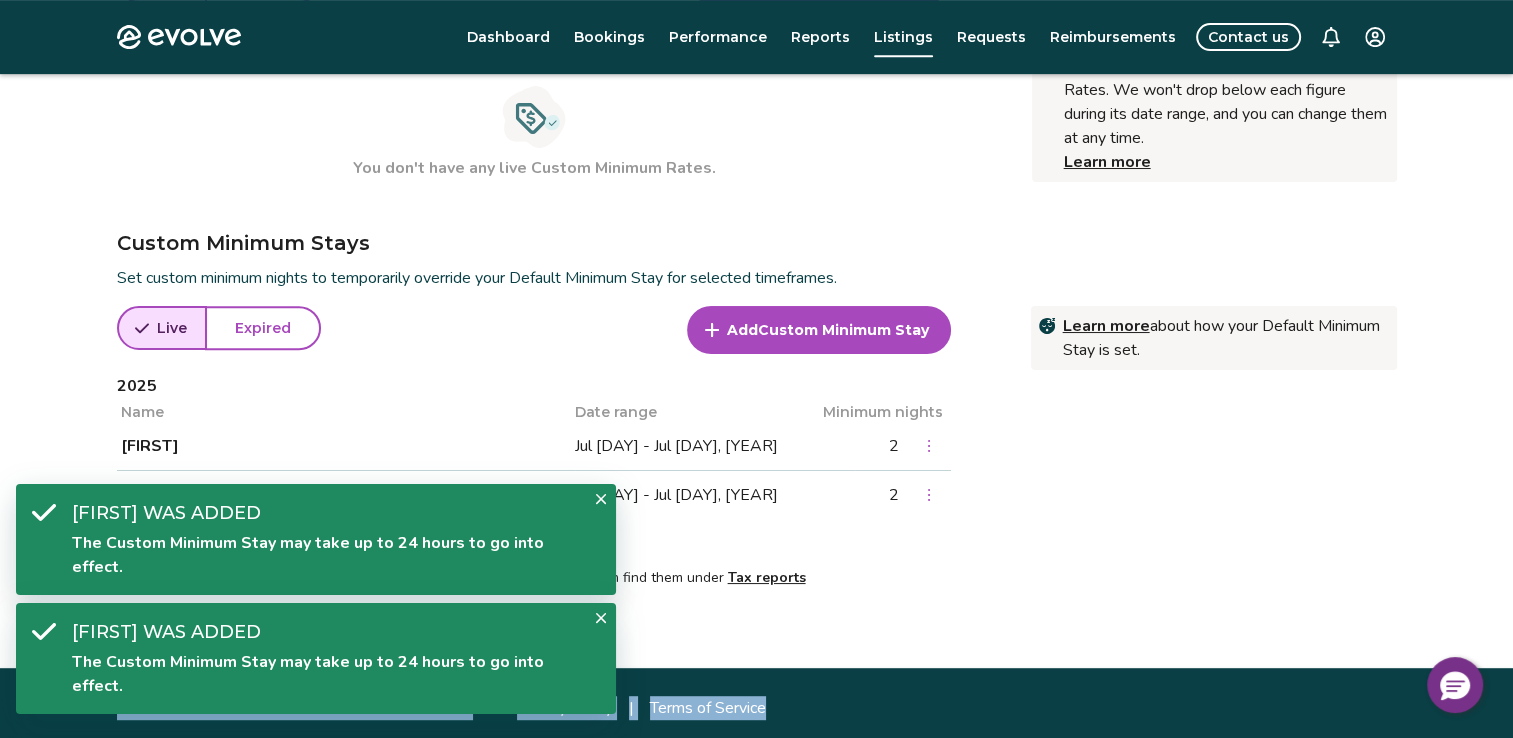 drag, startPoint x: 998, startPoint y: 598, endPoint x: 1325, endPoint y: 789, distance: 378.69513 